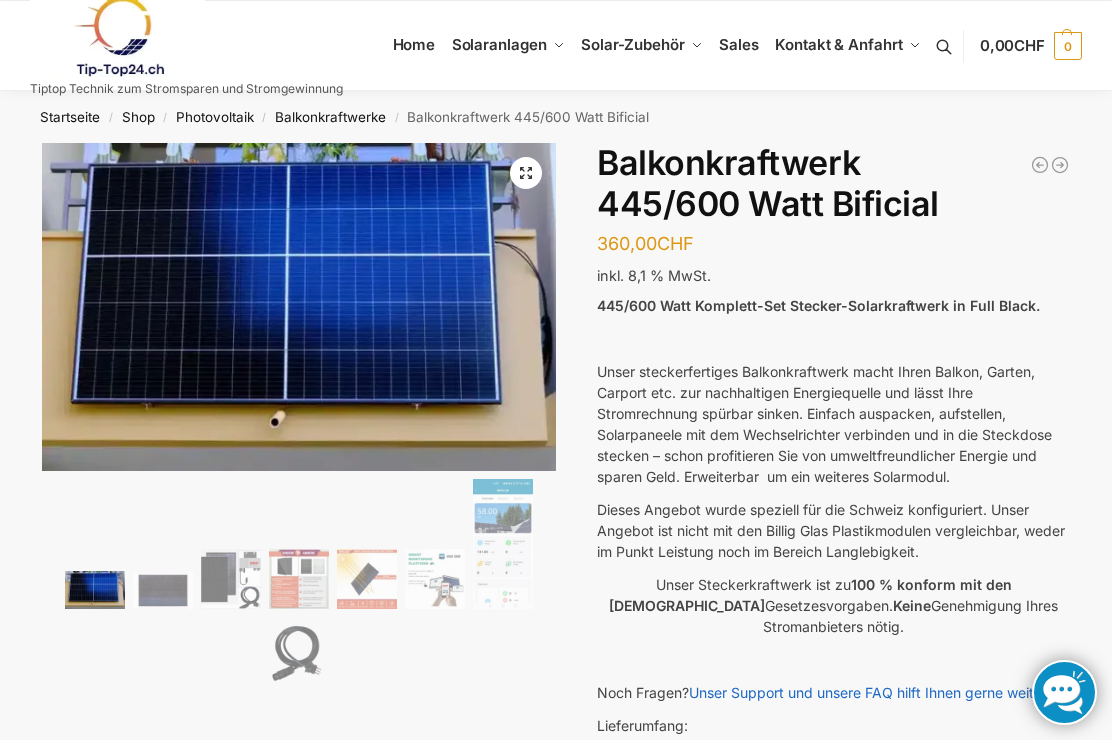 scroll, scrollTop: 0, scrollLeft: 0, axis: both 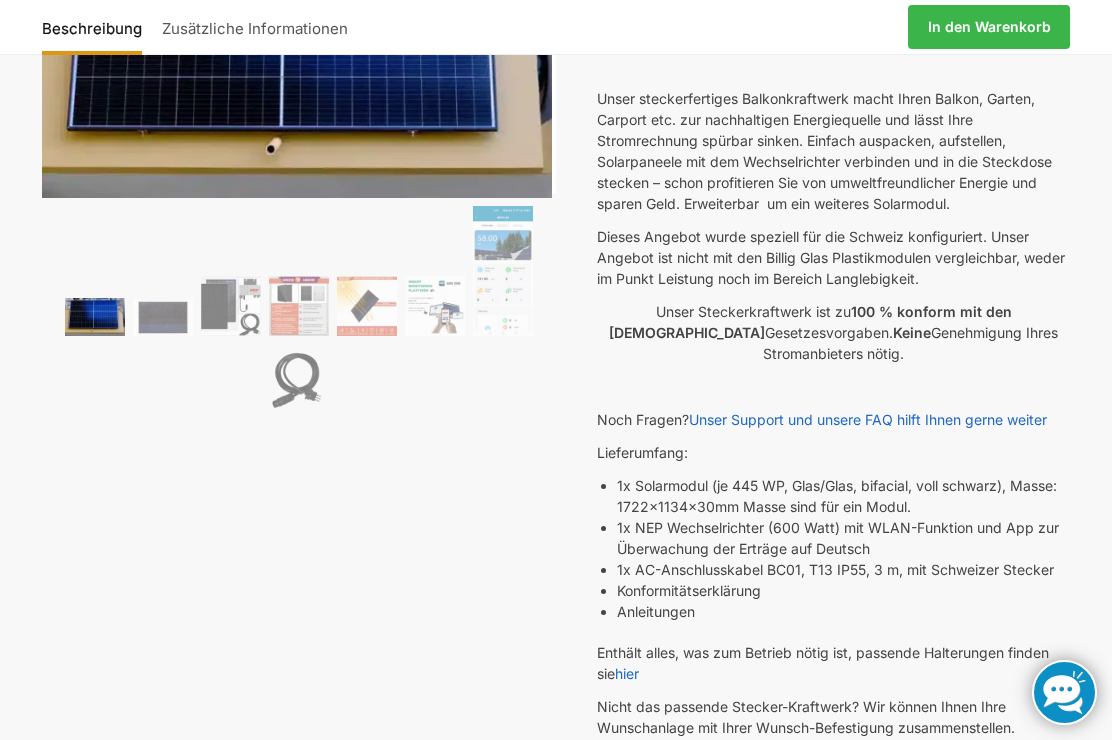 click on "🔍 Previous Next
Beschreibung
Zusätzliche Informationen
360,00  CHF
In den Warenkorb
Steckerkraftwerk 890 Watt mit verstellbaren Balkonhalterungen inkl. Lieferung
999,00  CHF   Ursprünglicher Preis war: 999,00 CHF 699,00  CHF Aktueller Preis ist: 699,00 CHF.
Balkonkraftwerk 600/810 Watt Fullblack
520,00  CHF   Ursprünglicher Preis war: 520,00 CHF 360,00  CHF Aktueller Preis ist: 360,00 CHF.
Balkonkraftwerk 445/600 Watt Bificial 360,00  CHF
inkl. 8,1 % MwSt. 445/600 Watt Komplett-Set Stecker-Solarkraftwerk in Full Black.   Dieses Angebot wurde speziell für die Schweiz konfiguriert. Unser Angebot ist nicht mit den Billig Glas Plastikmodulen vergleichbar, weder im Punkt Leistung noch im Bereich Langlebigkeit. Unser Steckerkraftwerk ist zu  100 % konform mit den Schweizer  Gesetzesvorgaben.  Keine  Genehmigung Ihres Stromanbieters nötig.   Noch Fragen?  Lieferumfang: hier" at bounding box center (556, 658) 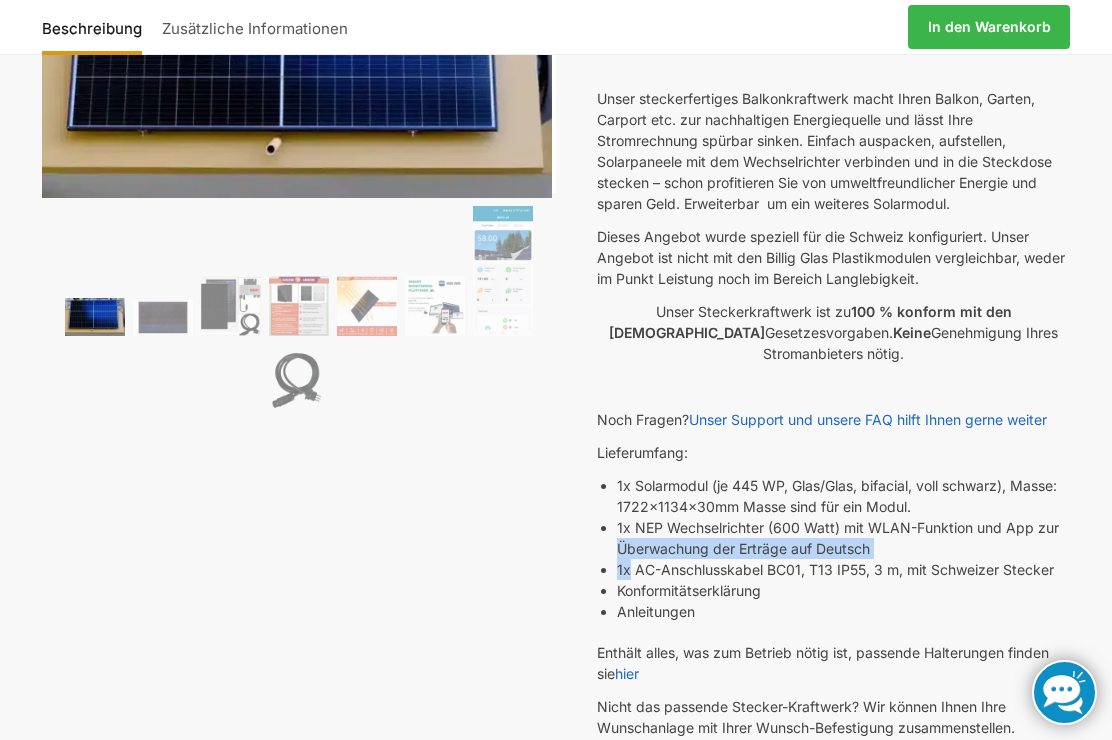 click on "🔍 Previous Next
Beschreibung
Zusätzliche Informationen
360,00  CHF
In den Warenkorb
Steckerkraftwerk 890 Watt mit verstellbaren Balkonhalterungen inkl. Lieferung
999,00  CHF   Ursprünglicher Preis war: 999,00 CHF 699,00  CHF Aktueller Preis ist: 699,00 CHF.
Balkonkraftwerk 600/810 Watt Fullblack
520,00  CHF   Ursprünglicher Preis war: 520,00 CHF 360,00  CHF Aktueller Preis ist: 360,00 CHF.
Balkonkraftwerk 445/600 Watt Bificial 360,00  CHF
inkl. 8,1 % MwSt. 445/600 Watt Komplett-Set Stecker-Solarkraftwerk in Full Black.   Dieses Angebot wurde speziell für die Schweiz konfiguriert. Unser Angebot ist nicht mit den Billig Glas Plastikmodulen vergleichbar, weder im Punkt Leistung noch im Bereich Langlebigkeit. Unser Steckerkraftwerk ist zu  100 % konform mit den Schweizer  Gesetzesvorgaben.  Keine  Genehmigung Ihres Stromanbieters nötig.   Noch Fragen?  Lieferumfang: hier" at bounding box center (556, 658) 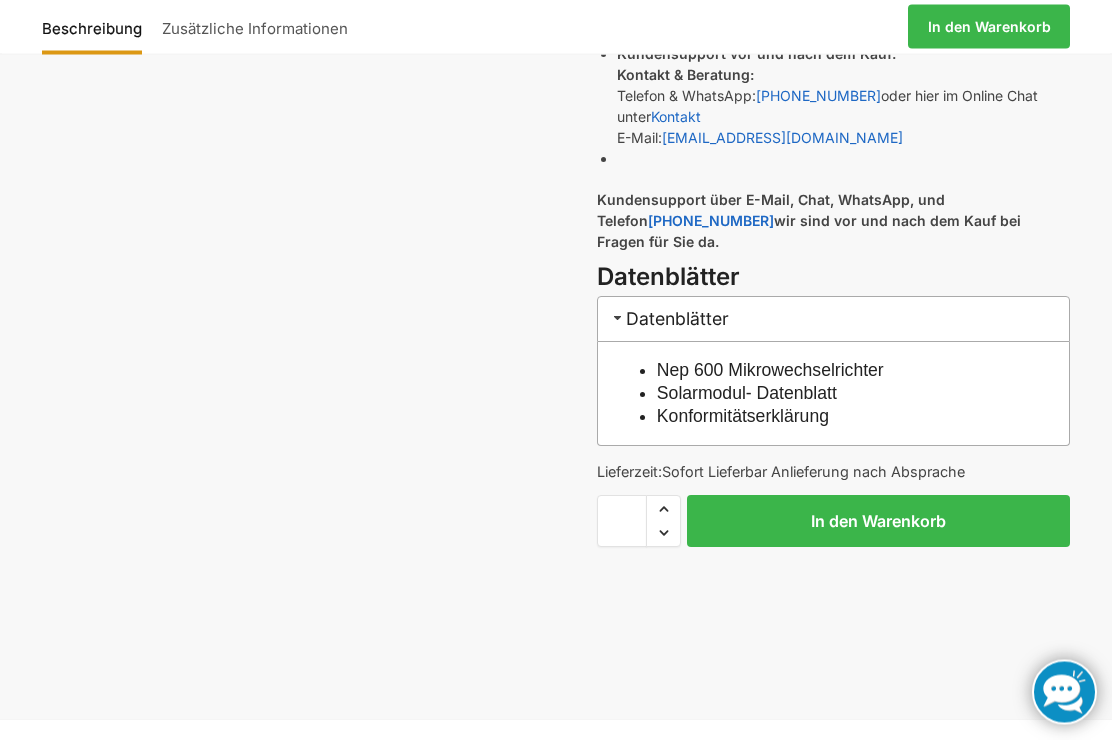 scroll, scrollTop: 1001, scrollLeft: 0, axis: vertical 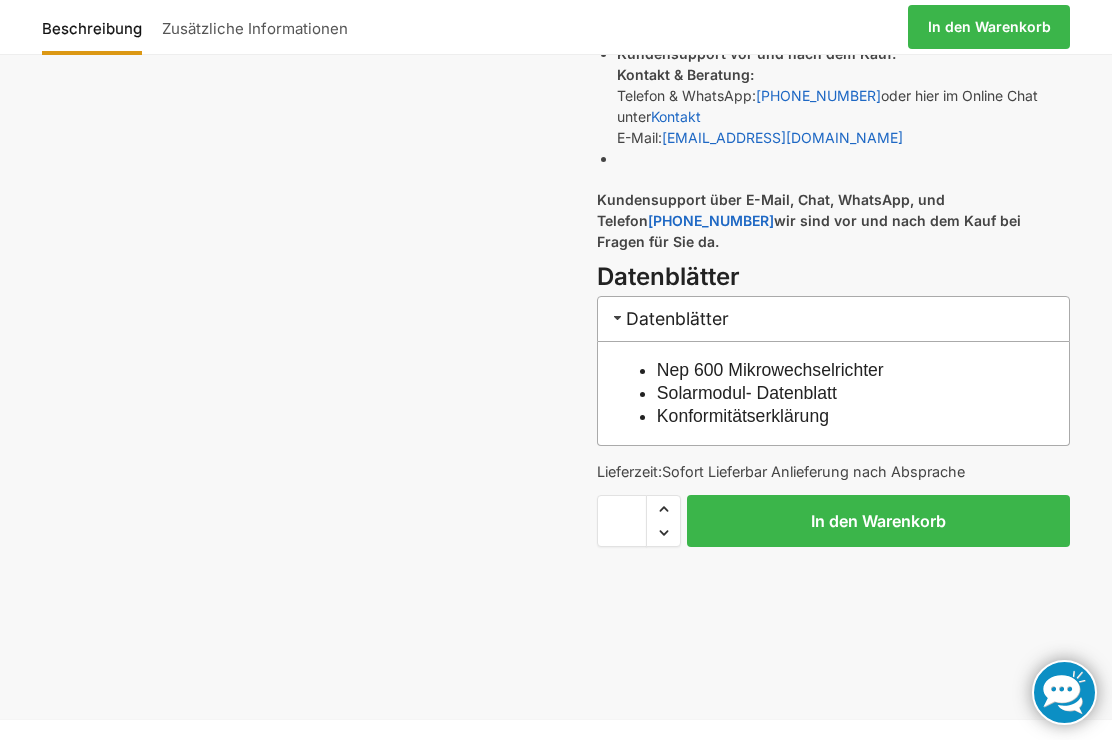 click on "Nep 600 Mikrowechselrichter" at bounding box center (770, 370) 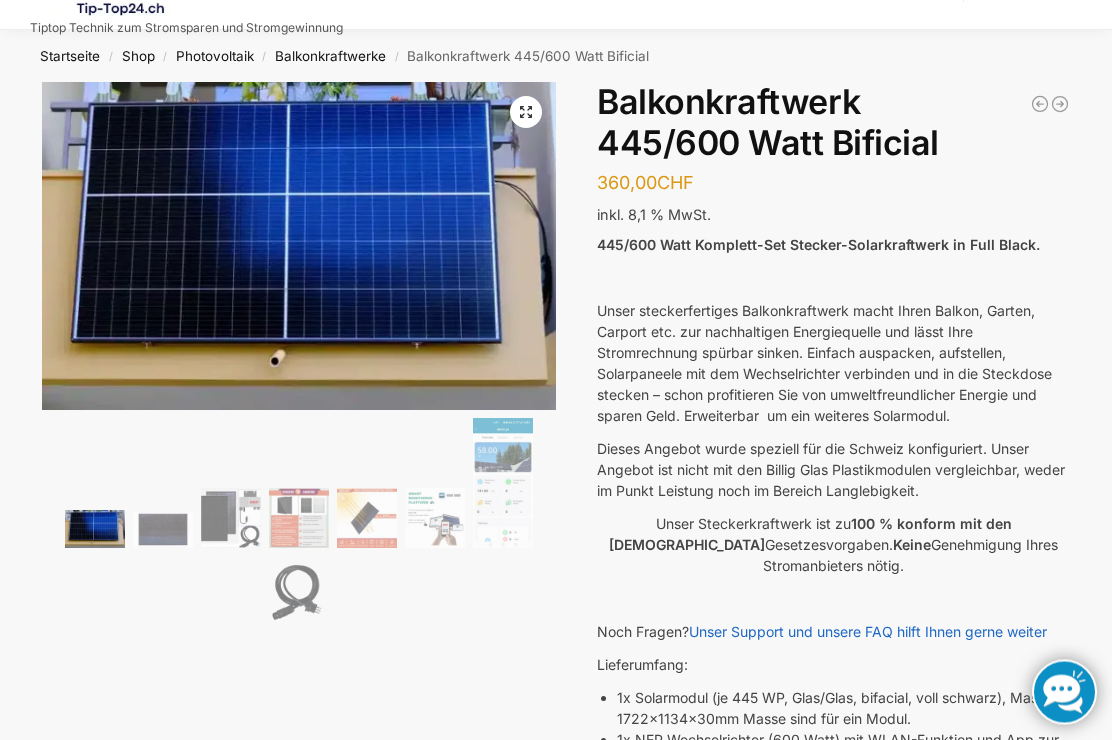 scroll, scrollTop: 0, scrollLeft: 0, axis: both 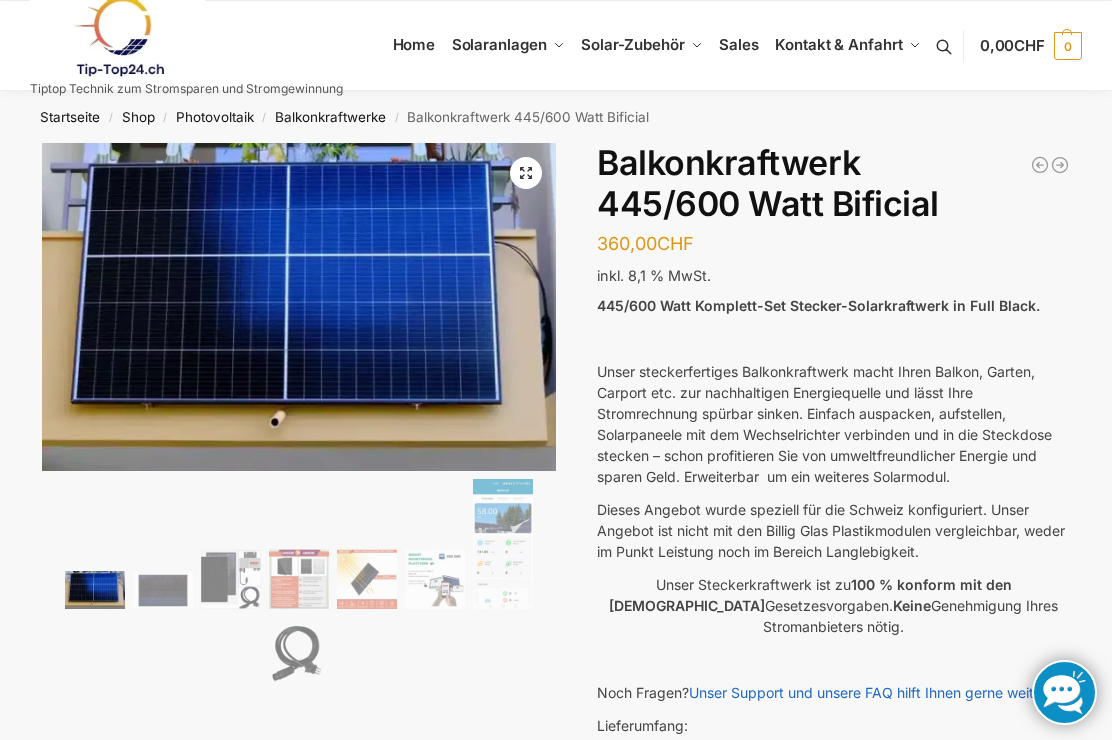 click on "Balkonkraftwerke" at bounding box center [330, 117] 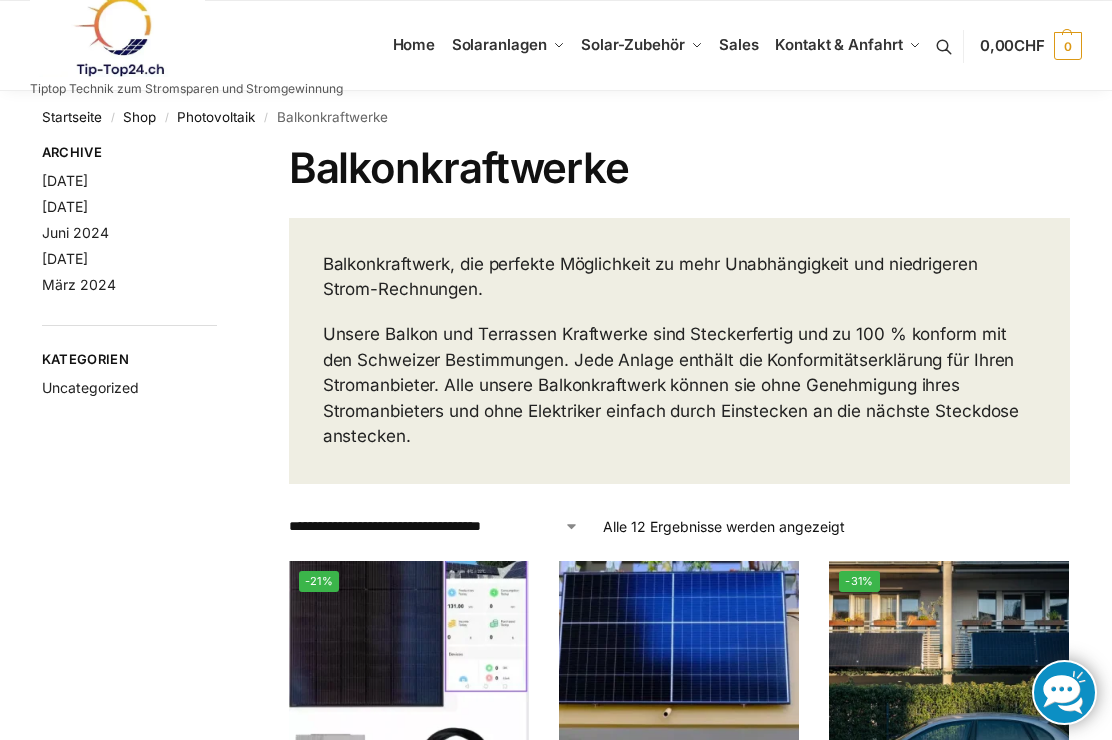 scroll, scrollTop: 0, scrollLeft: 0, axis: both 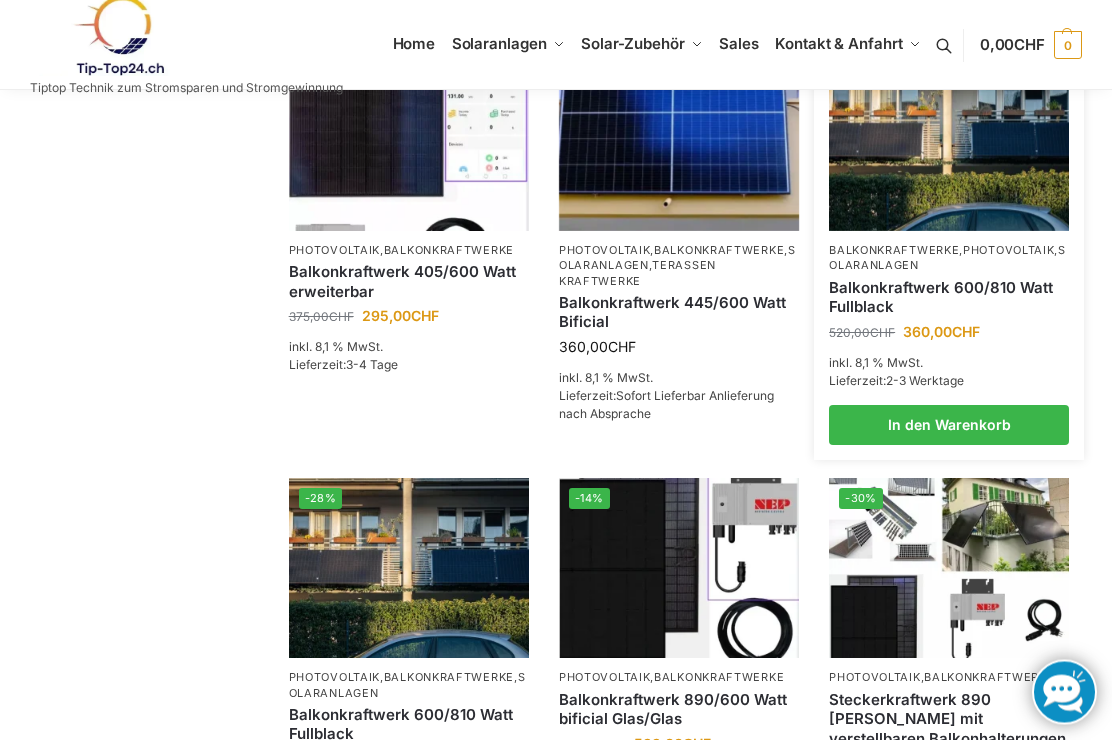 click on "Balkonkraftwerk 600/810 Watt Fullblack" at bounding box center [949, 298] 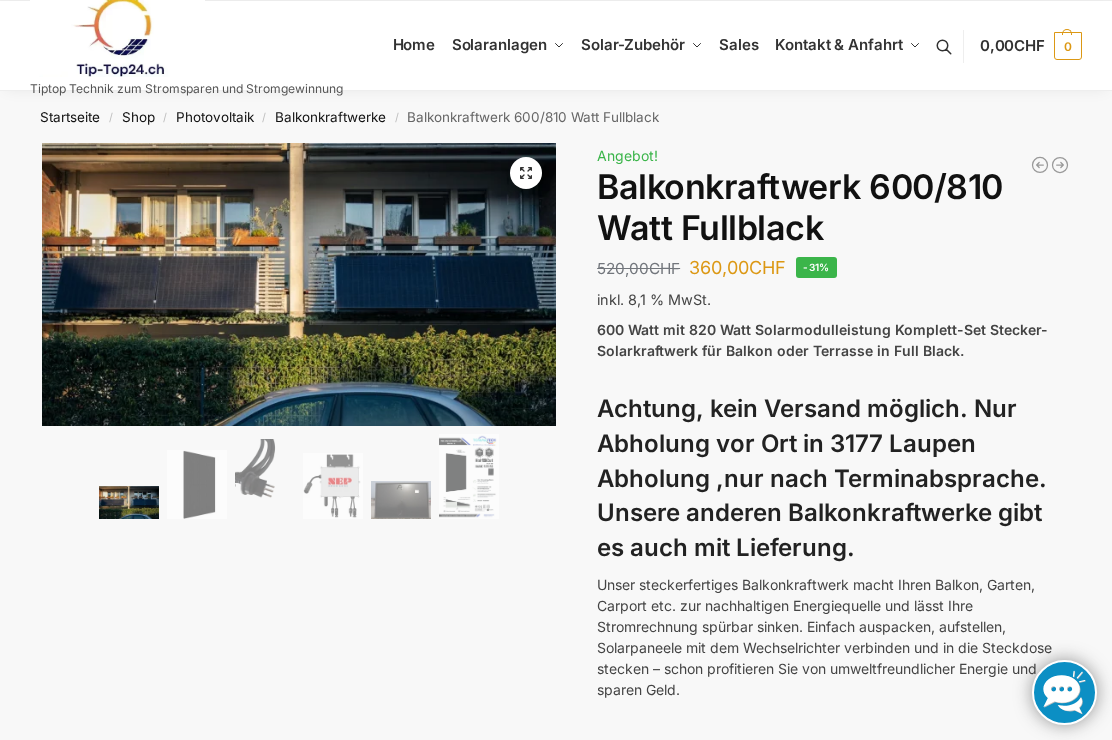 scroll, scrollTop: 0, scrollLeft: 0, axis: both 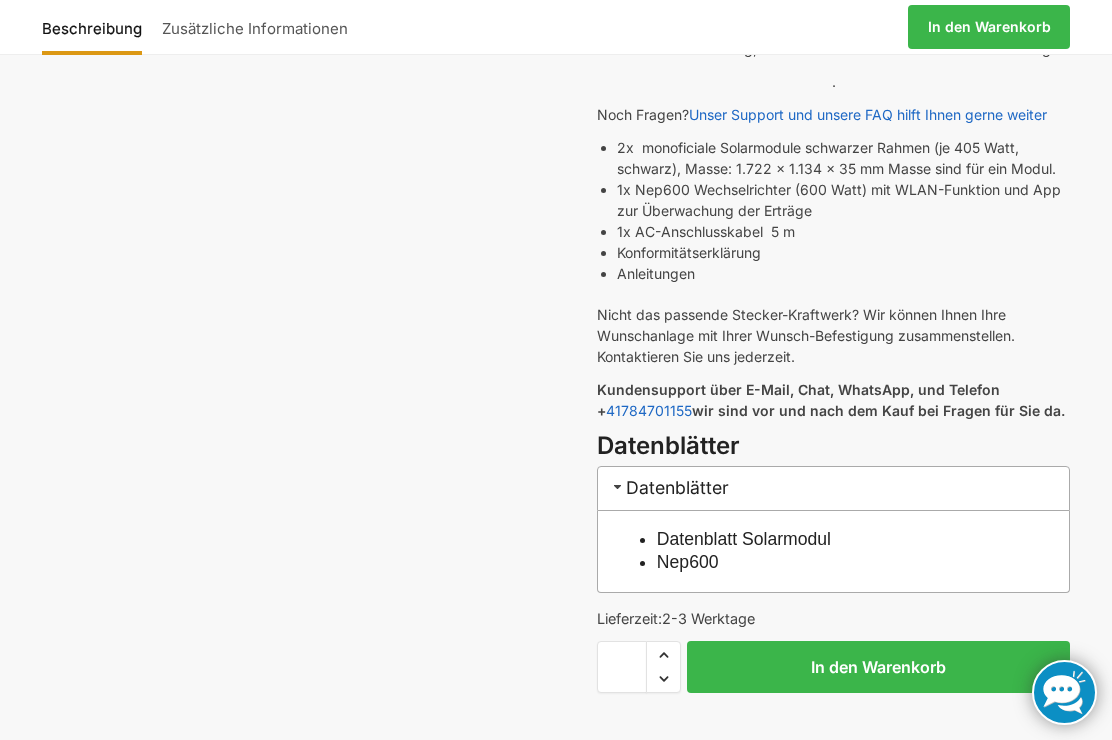click on "Datenblatt Solarmodul" at bounding box center [744, 539] 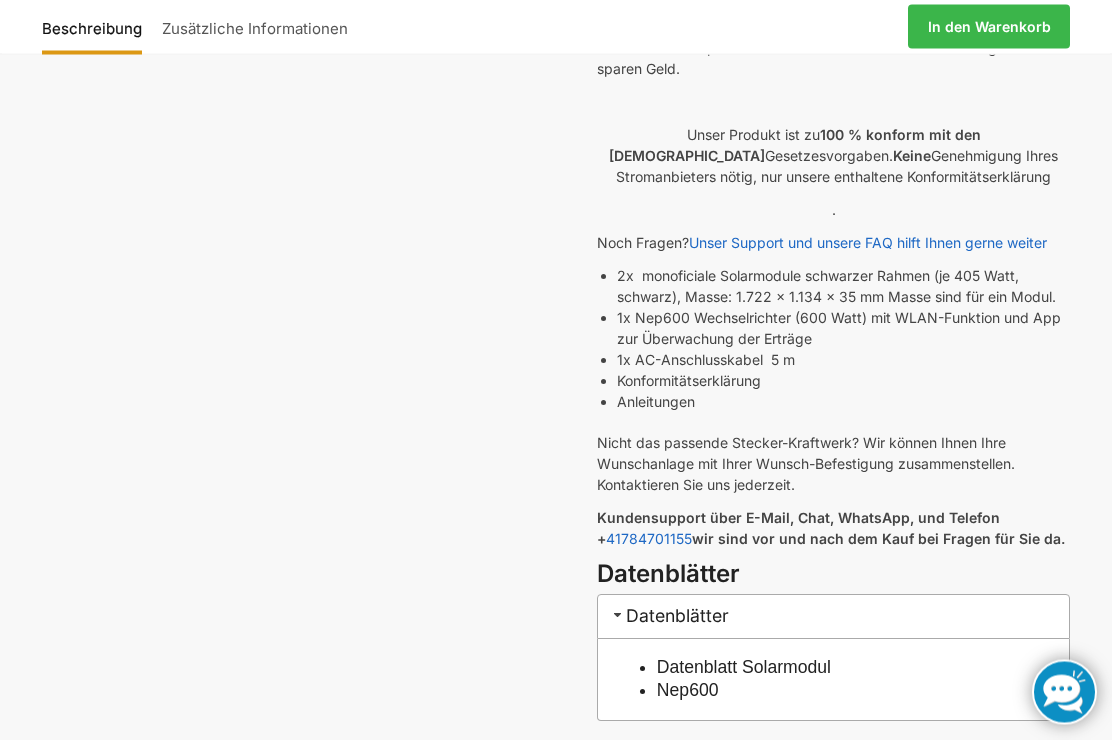 scroll, scrollTop: 91, scrollLeft: 0, axis: vertical 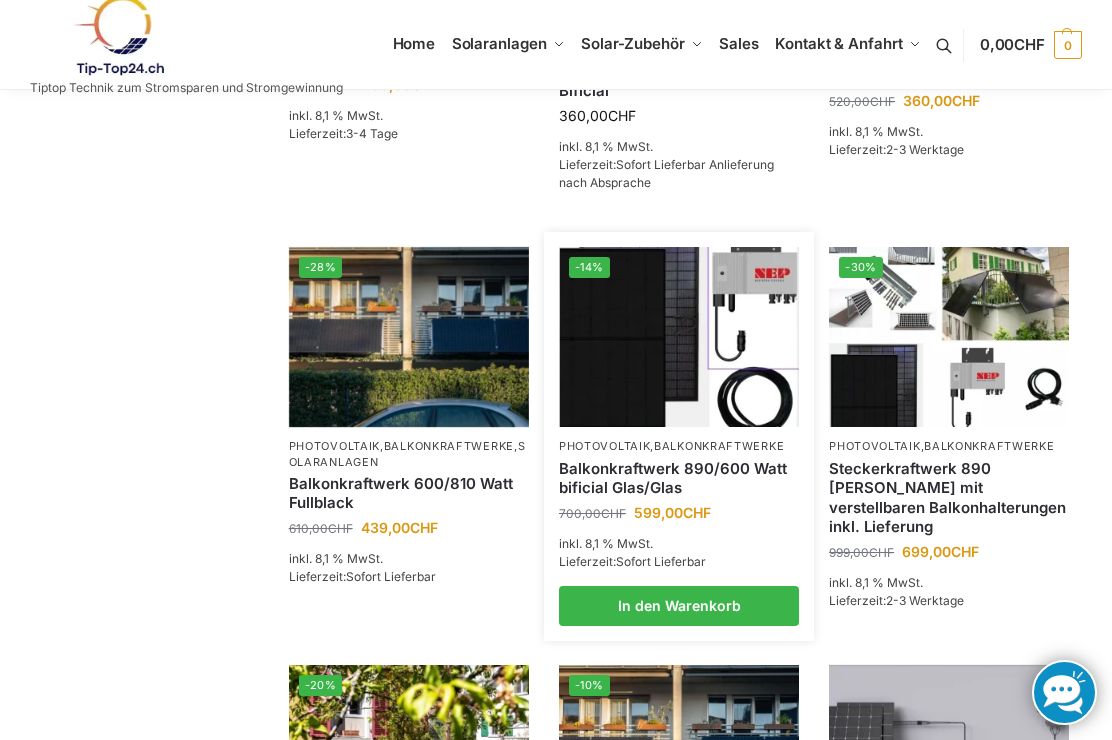 click on "Balkonkraftwerk 890/600 Watt bificial Glas/Glas" at bounding box center (679, 478) 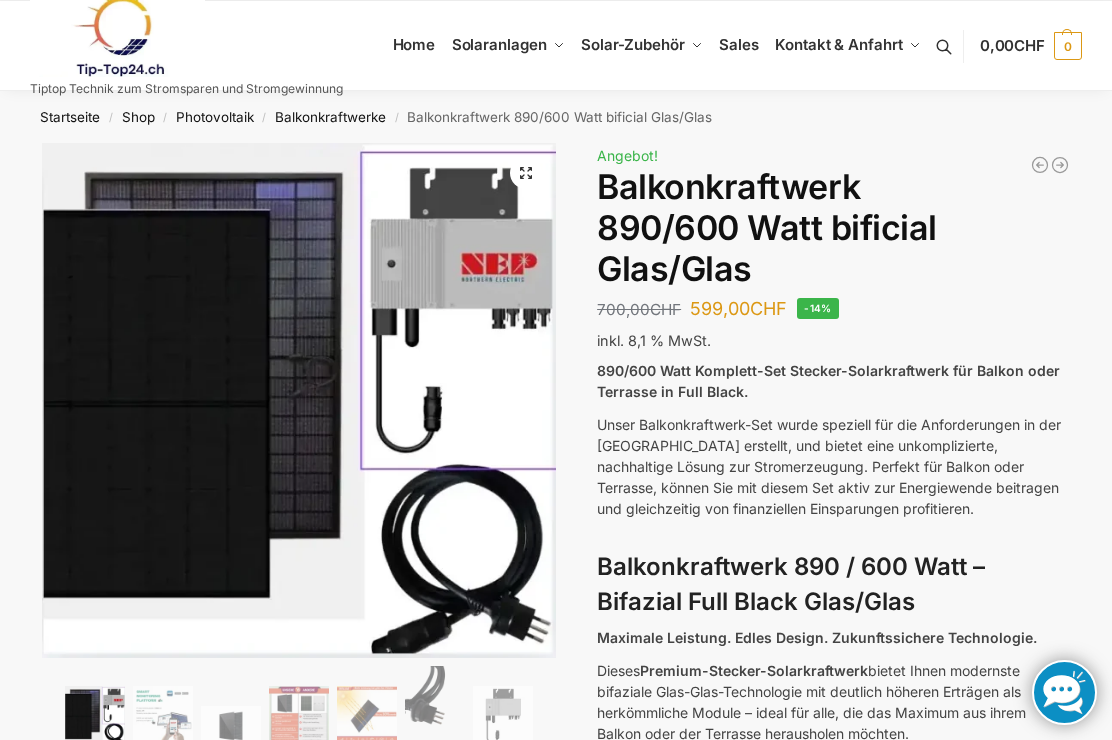 scroll, scrollTop: 0, scrollLeft: 0, axis: both 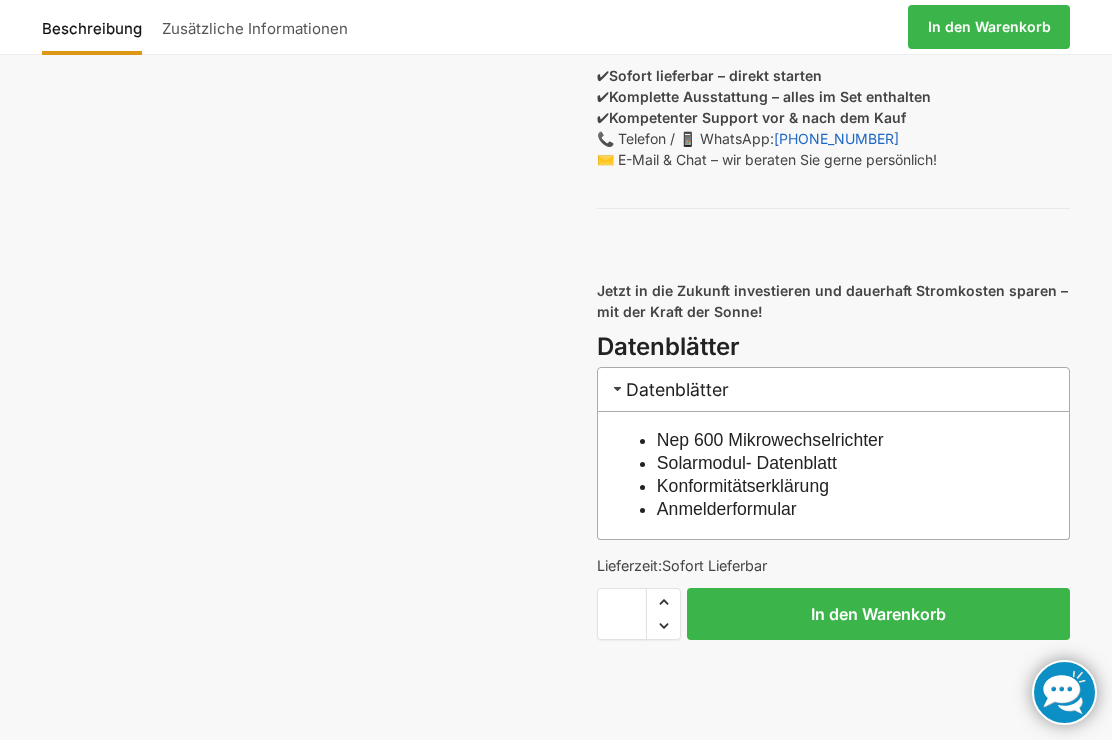 click on "Nep 600 Mikrowechselrichter" at bounding box center [770, 440] 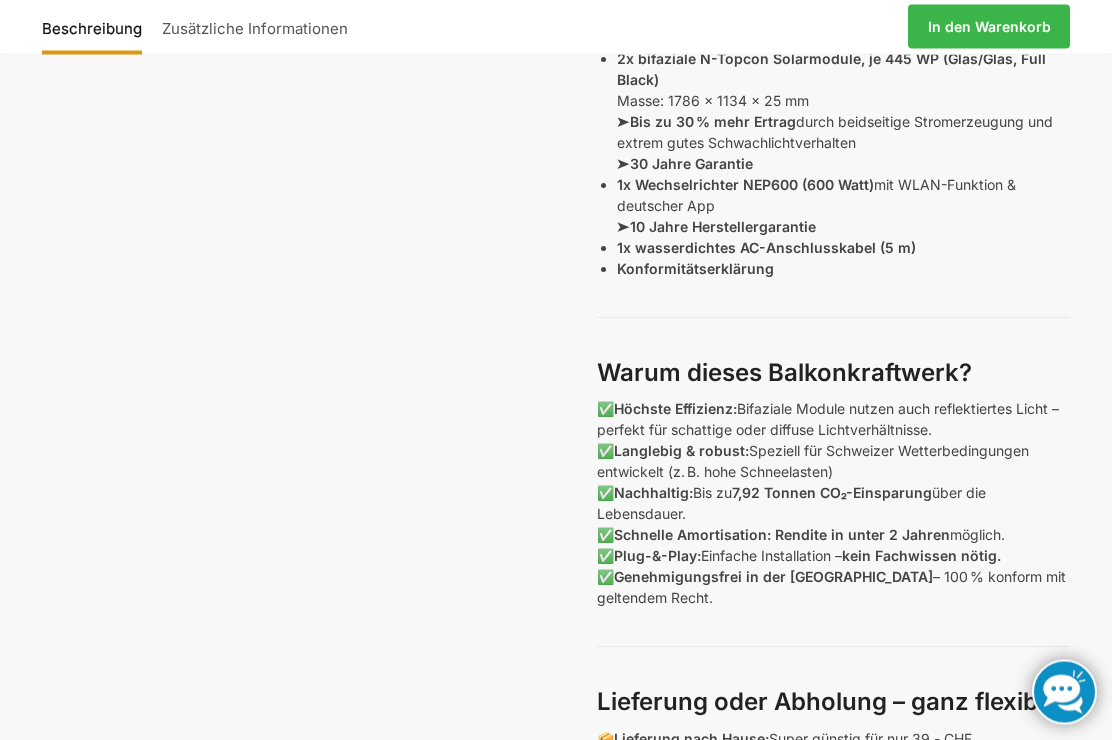 scroll, scrollTop: 807, scrollLeft: 0, axis: vertical 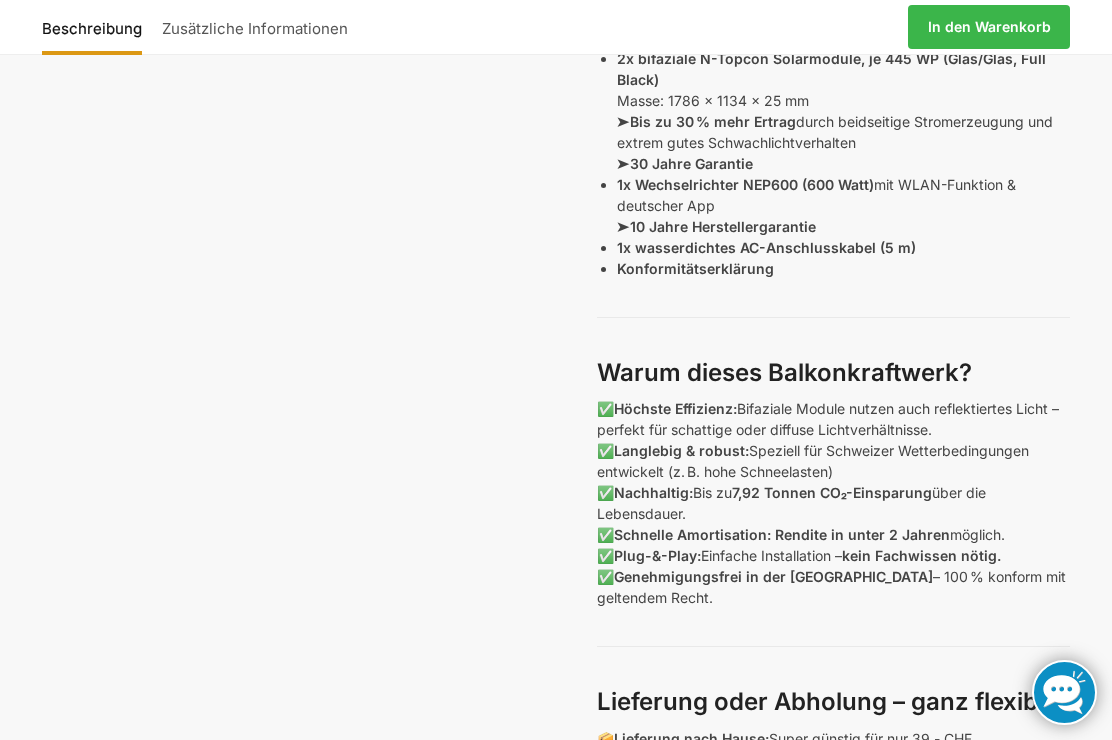 click on "Zusätzliche Informationen" at bounding box center [255, 27] 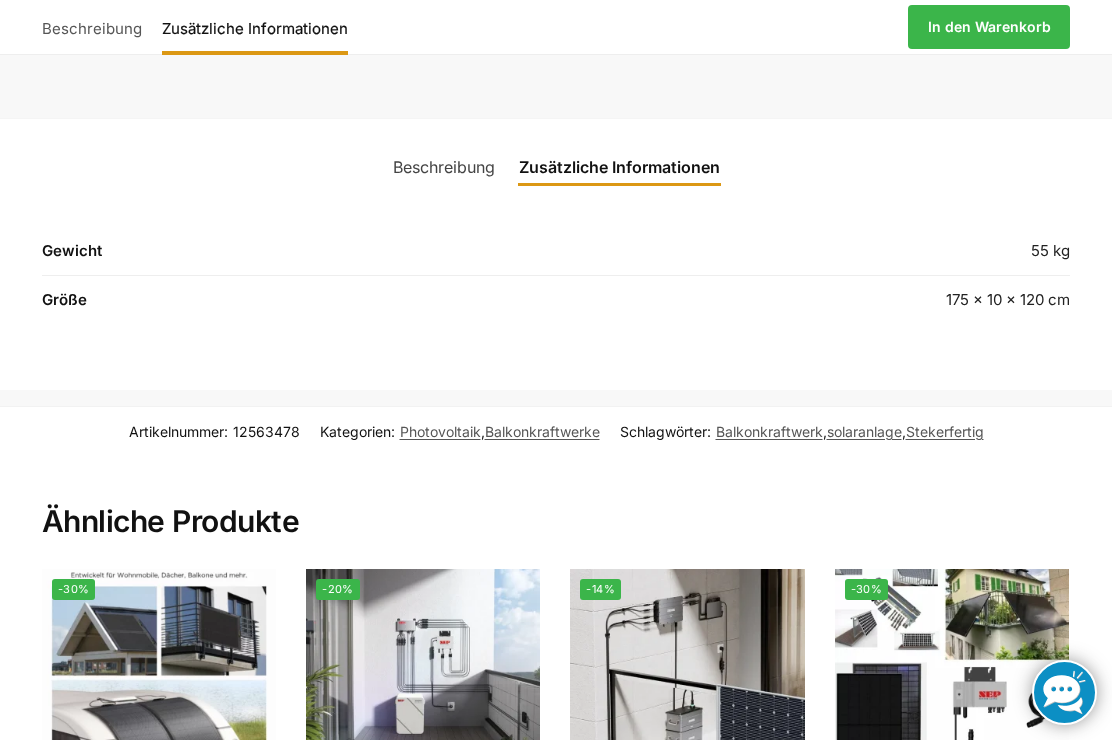 scroll, scrollTop: 2324, scrollLeft: 0, axis: vertical 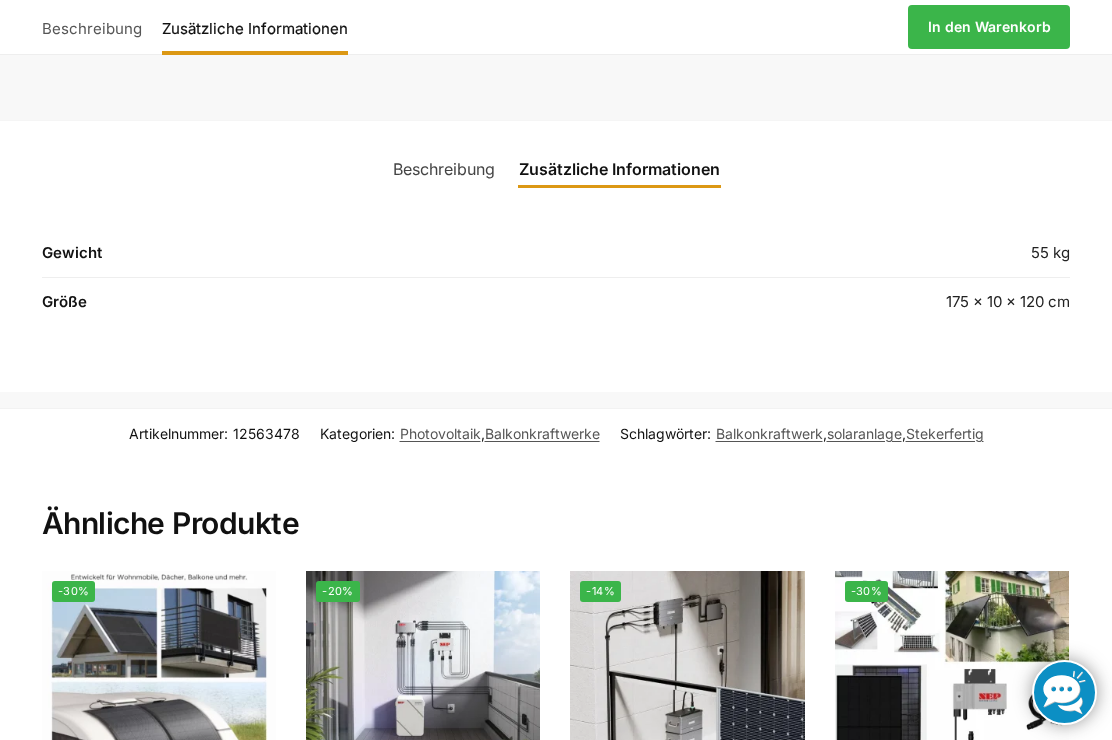 click on "Balkonkraftwerke" at bounding box center (542, 433) 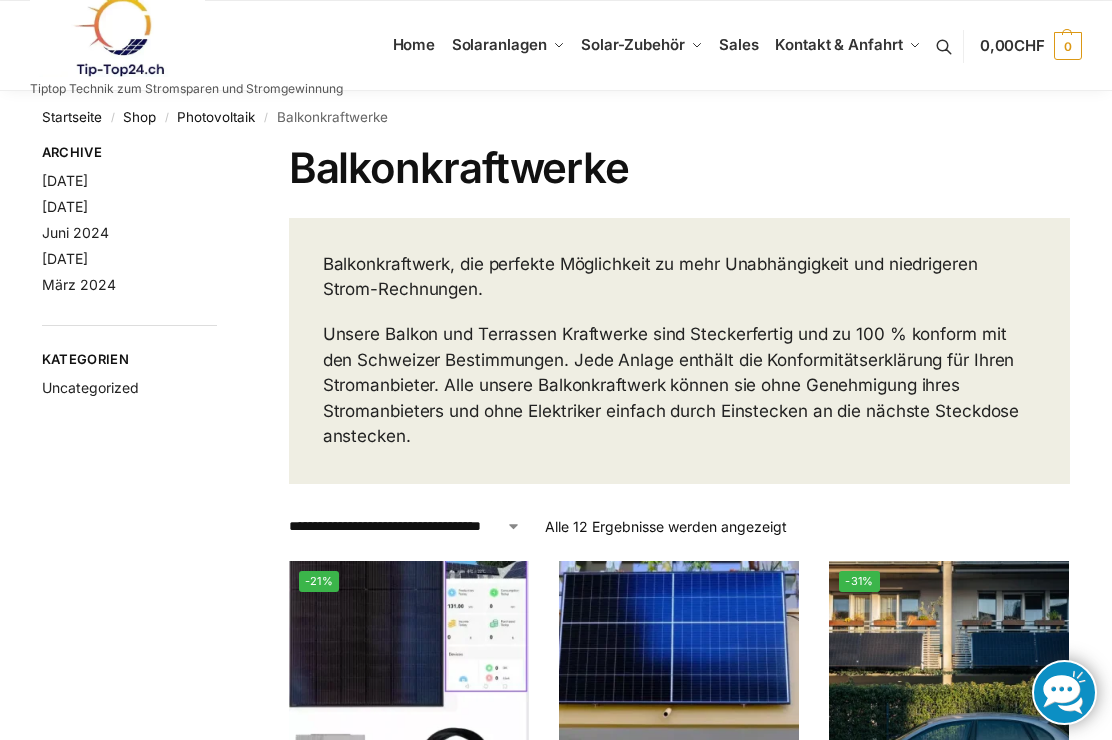 scroll, scrollTop: 0, scrollLeft: 0, axis: both 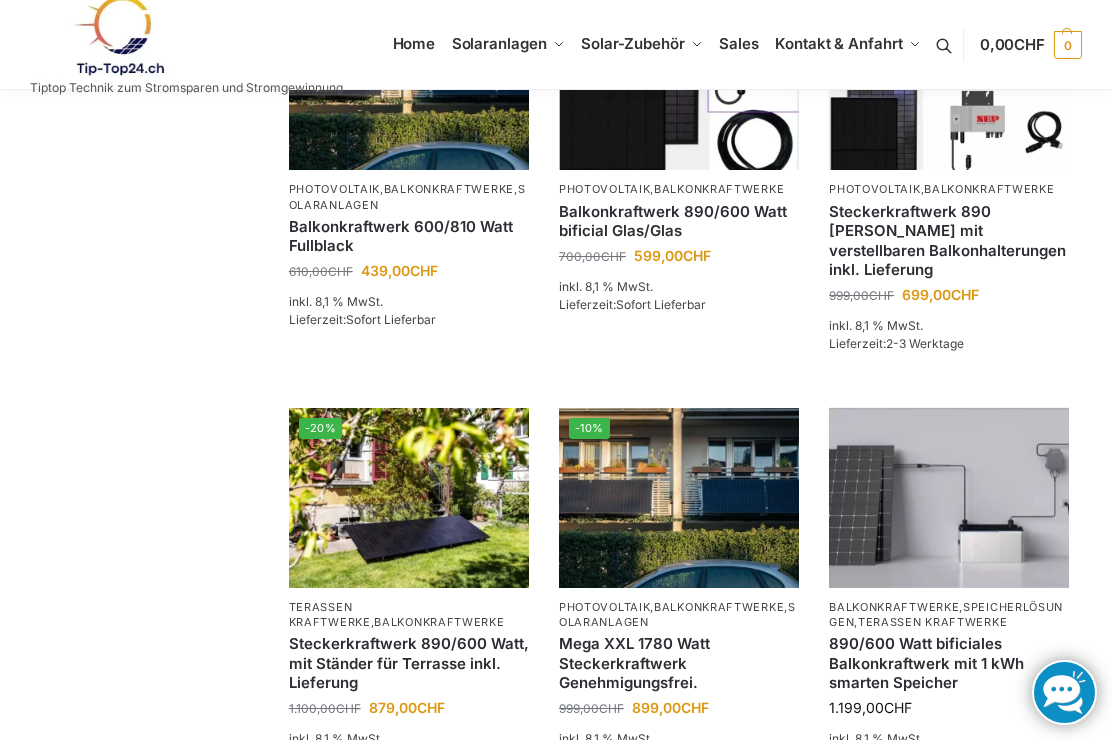 click at bounding box center [679, 498] 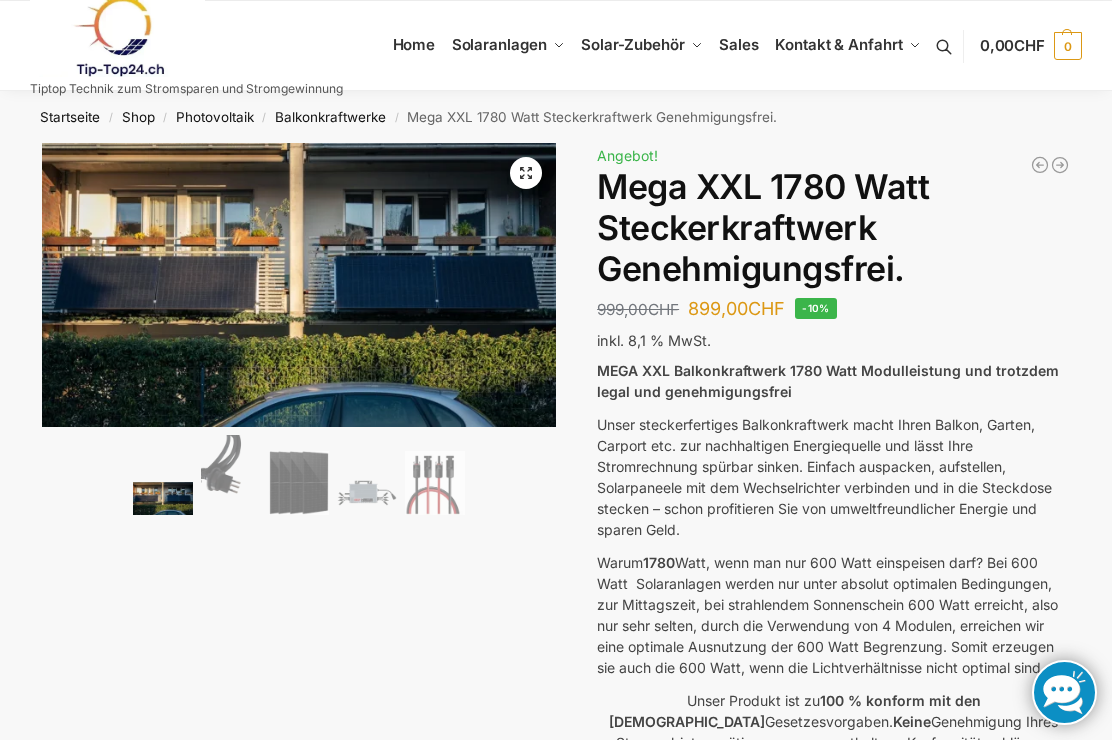 scroll, scrollTop: 0, scrollLeft: 0, axis: both 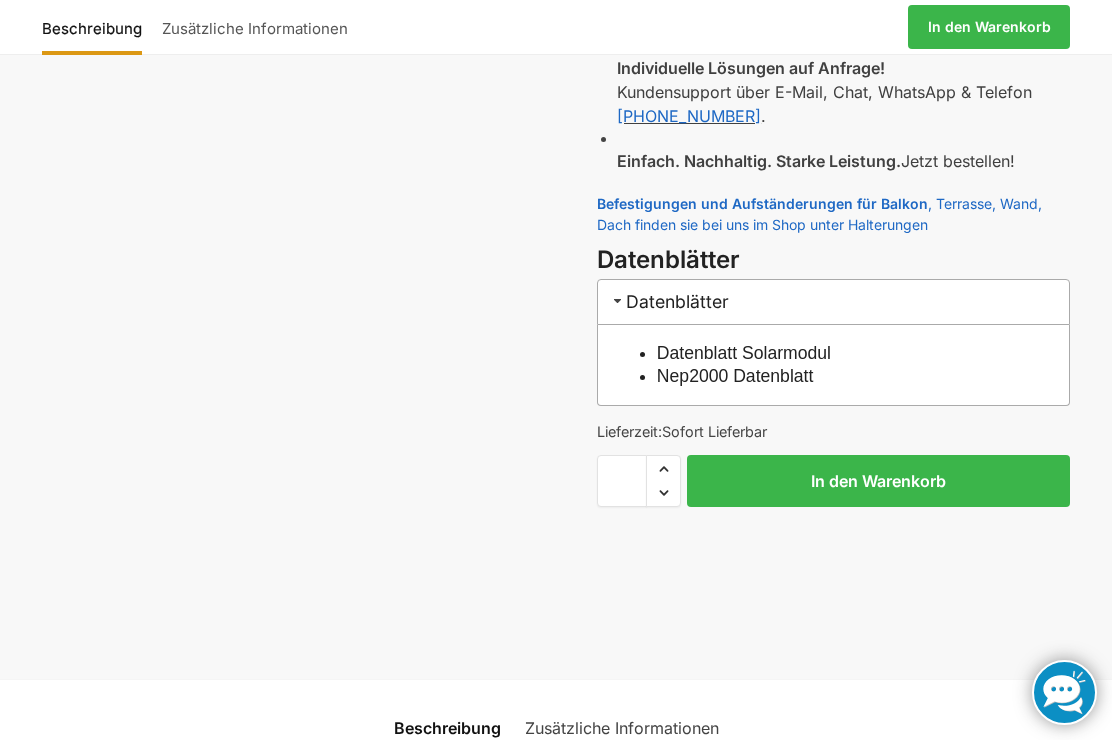 click on "Nep2000 Datenblatt" at bounding box center [735, 376] 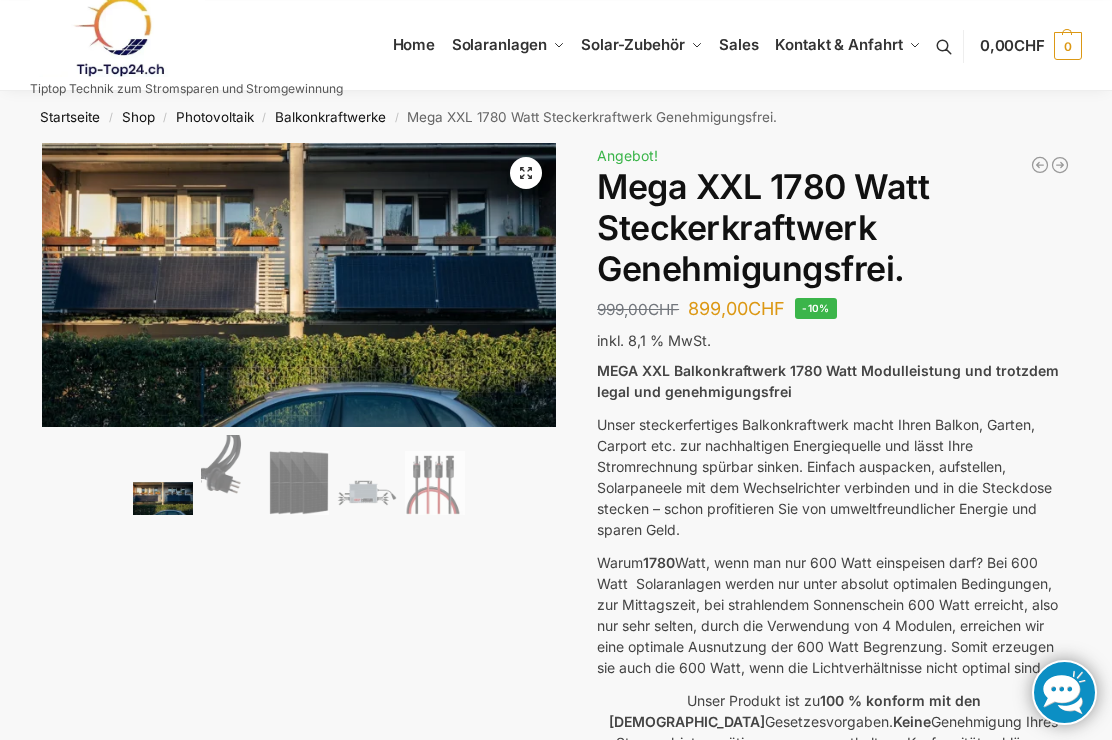 scroll, scrollTop: 1253, scrollLeft: 0, axis: vertical 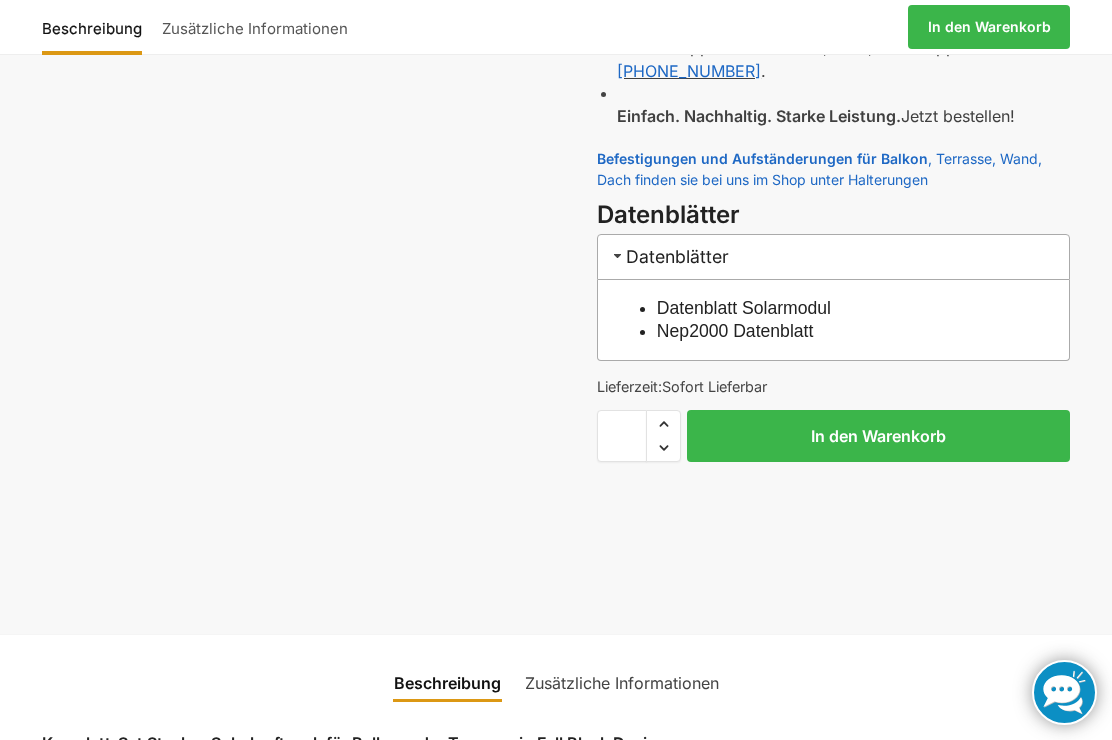 click on "Nep2000 Datenblatt" at bounding box center [735, 331] 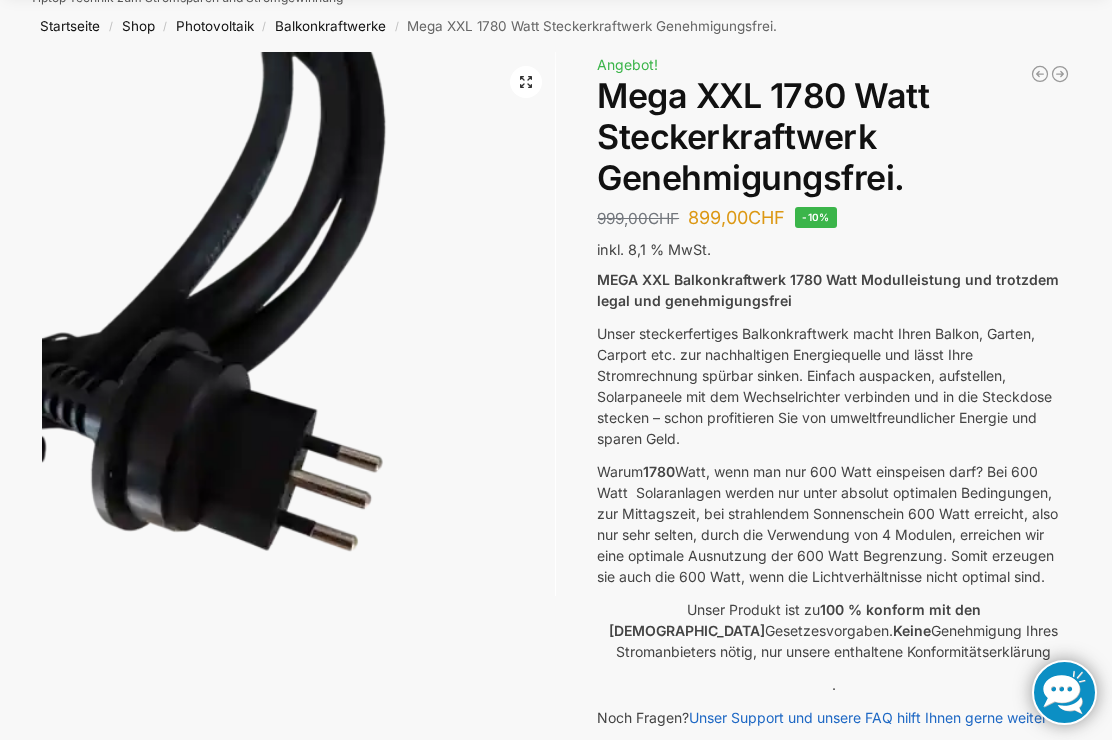 click on "Unser steckerfertiges Balkonkraftwerk macht Ihren Balkon, Garten, Carport etc. zur nachhaltigen Energiequelle und lässt Ihre Stromrechnung spürbar sinken. Einfach auspacken, aufstellen, Solarpaneele mit dem Wechselrichter verbinden und in die Steckdose stecken – schon profitieren Sie von umweltfreundlicher Energie und sparen Geld." at bounding box center [833, 386] 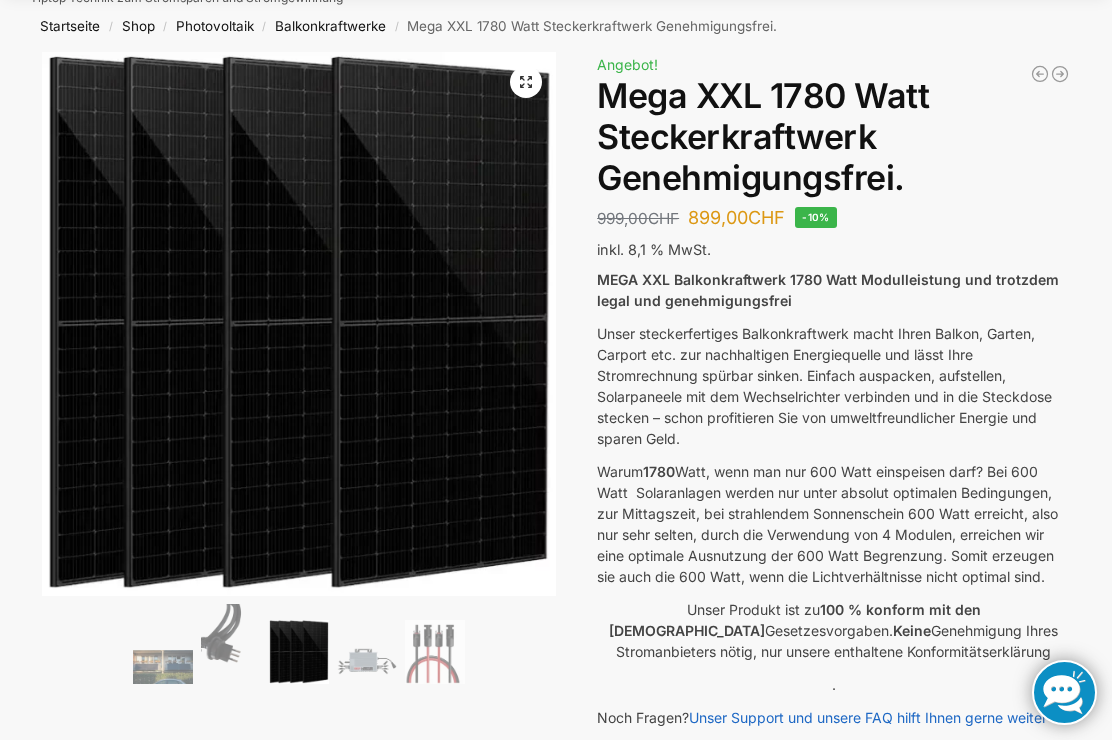 click at bounding box center (367, 660) 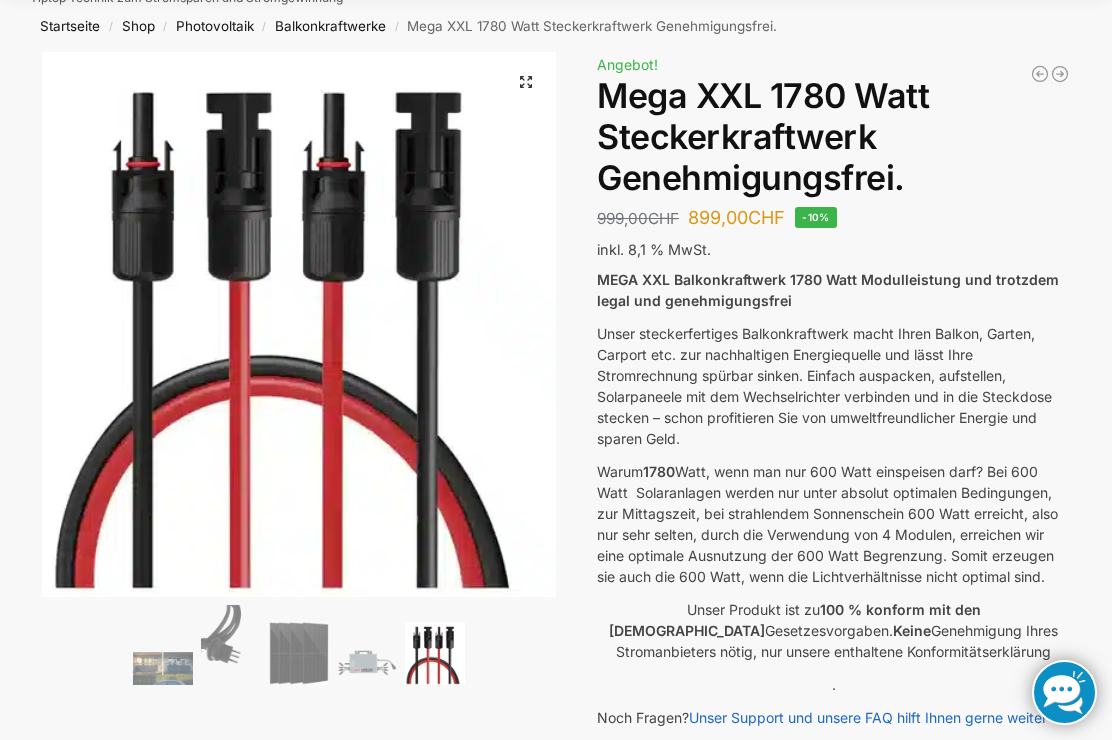 click at bounding box center (-154, 292) 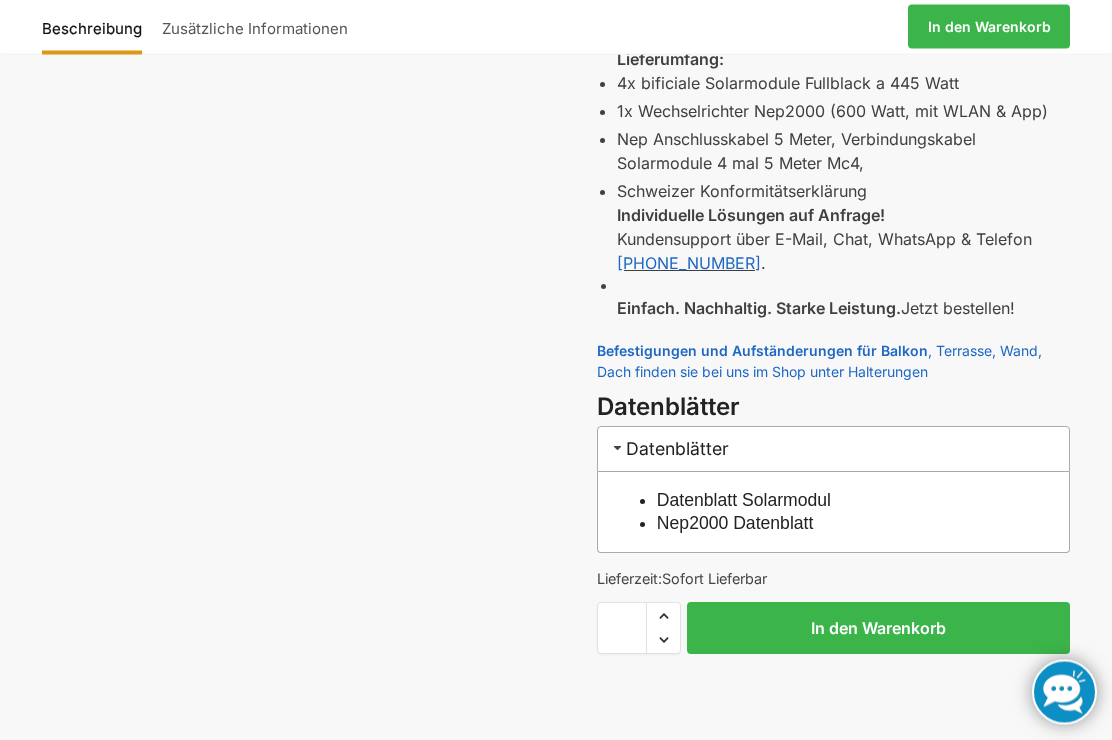 scroll, scrollTop: 1062, scrollLeft: 0, axis: vertical 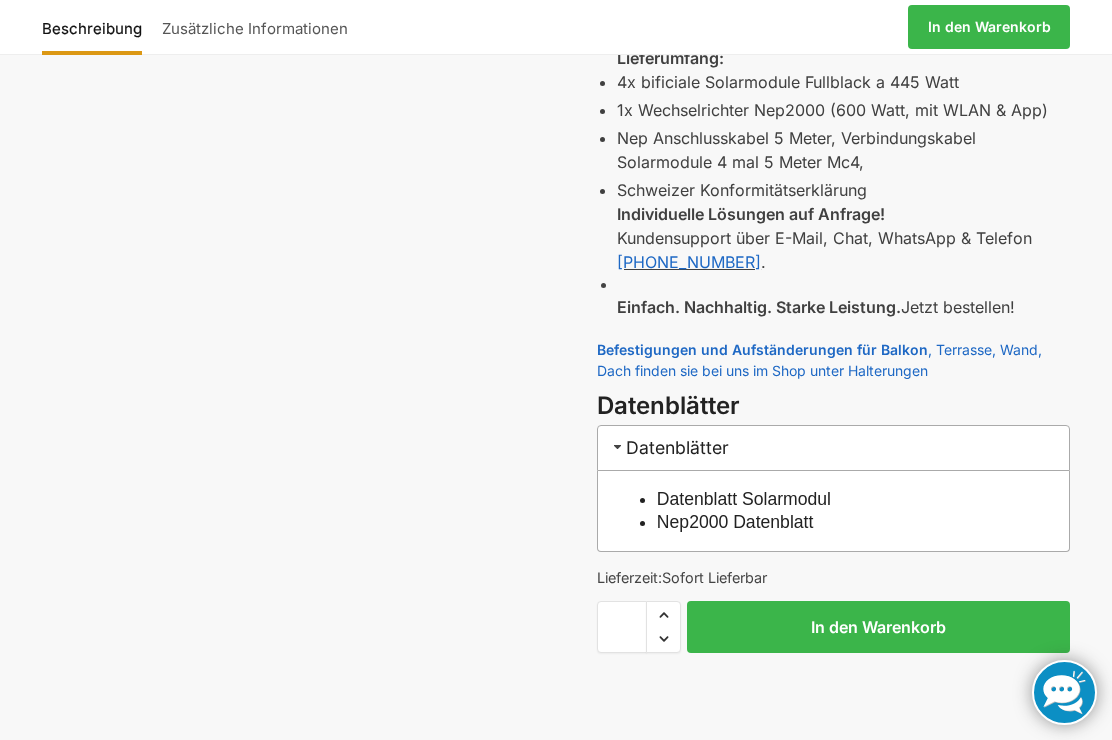 click on "Datenblatt Solarmodul" at bounding box center (744, 499) 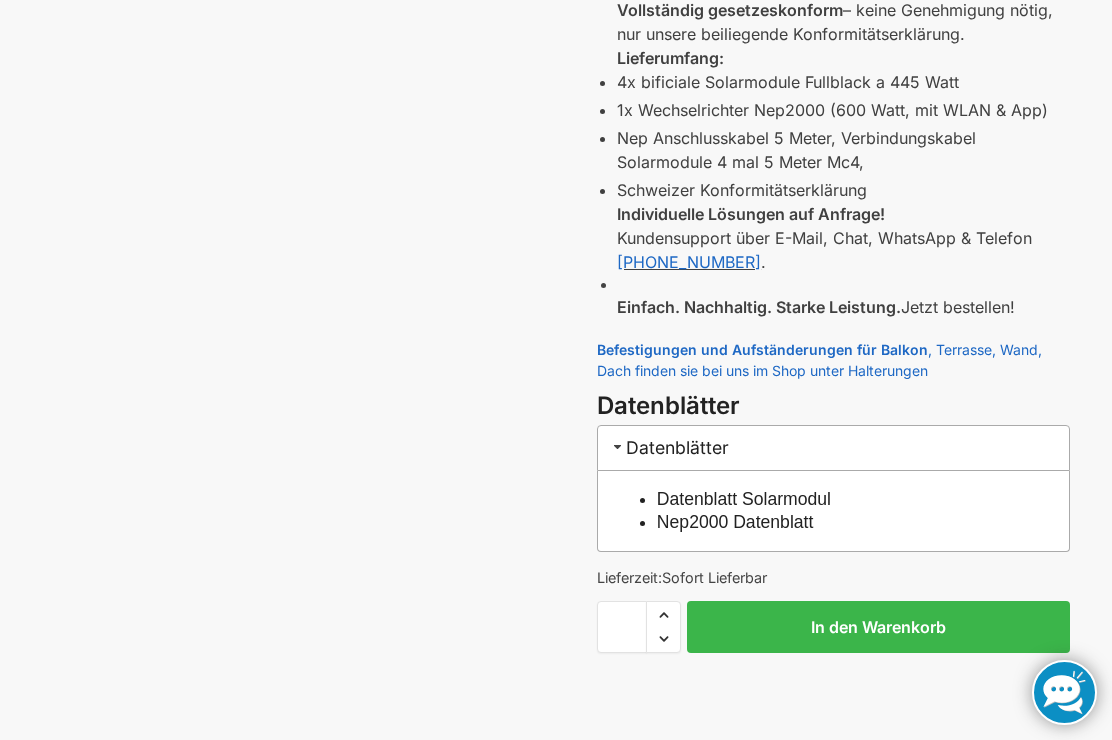 scroll, scrollTop: 1107, scrollLeft: 0, axis: vertical 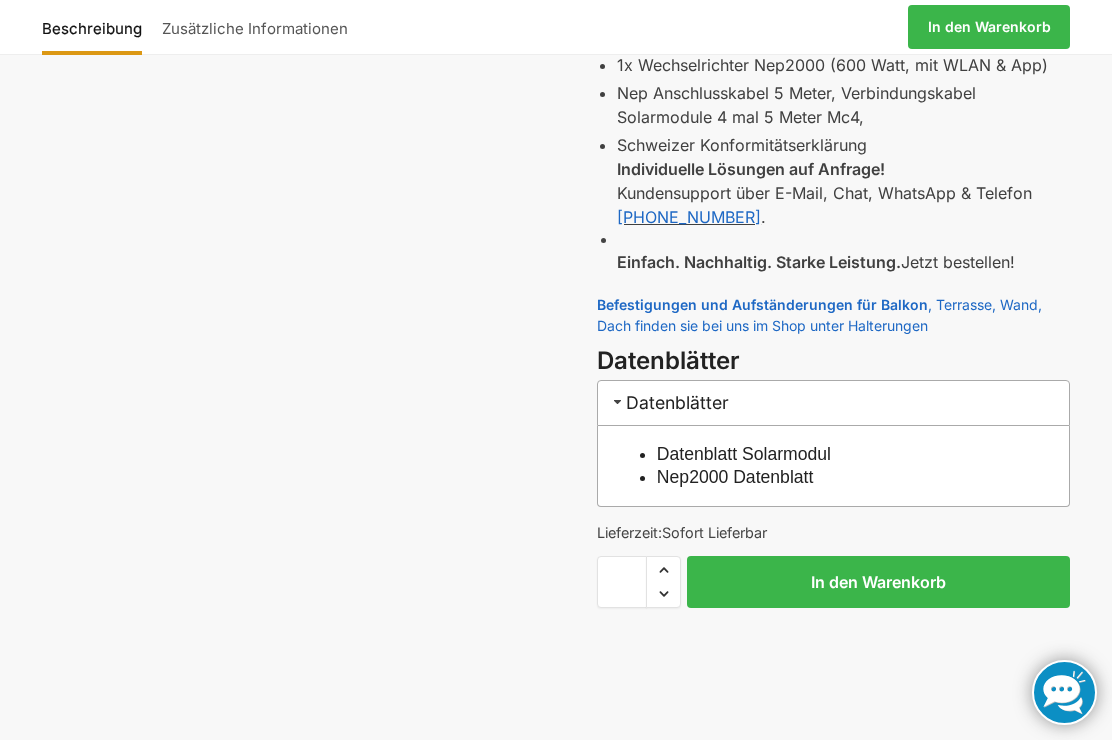 click on "Nep2000 Datenblatt" at bounding box center [735, 477] 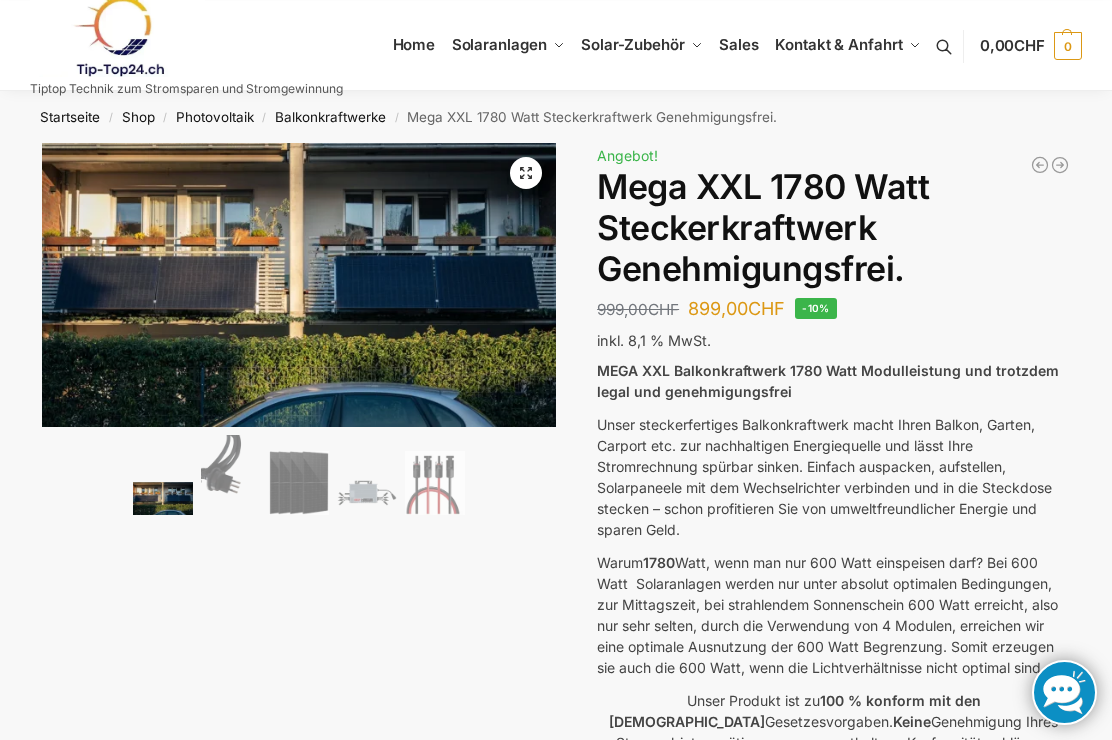 scroll, scrollTop: 1107, scrollLeft: 0, axis: vertical 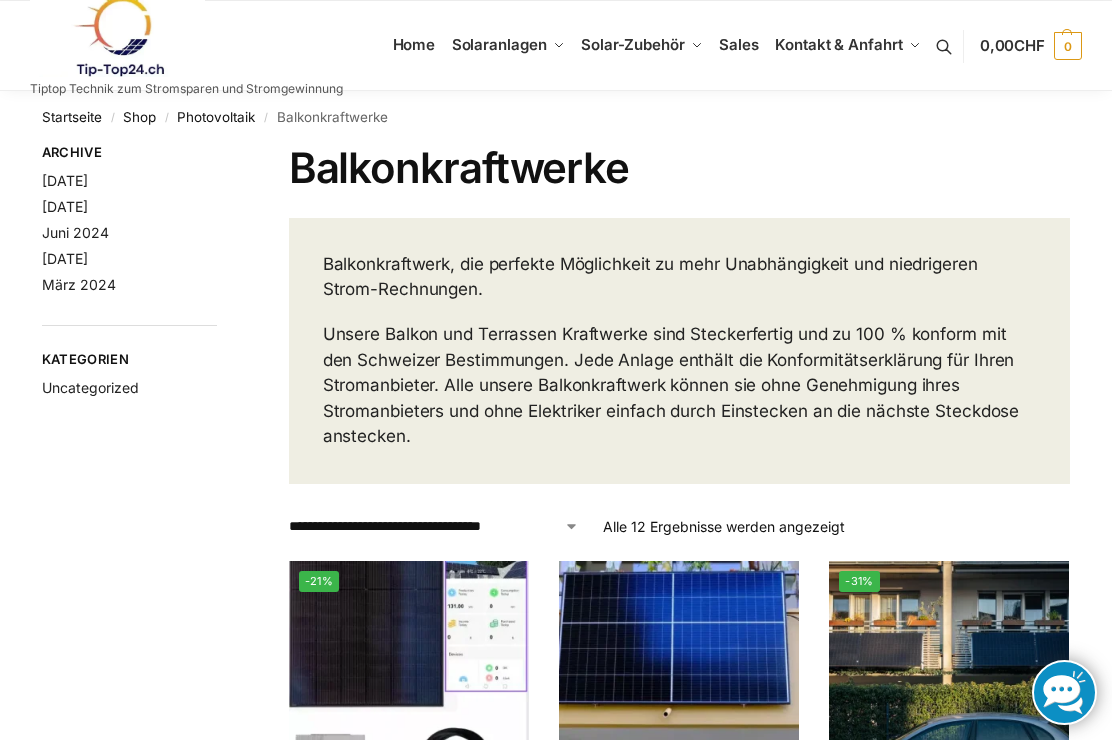 click on "Photovoltaik" at bounding box center [216, 117] 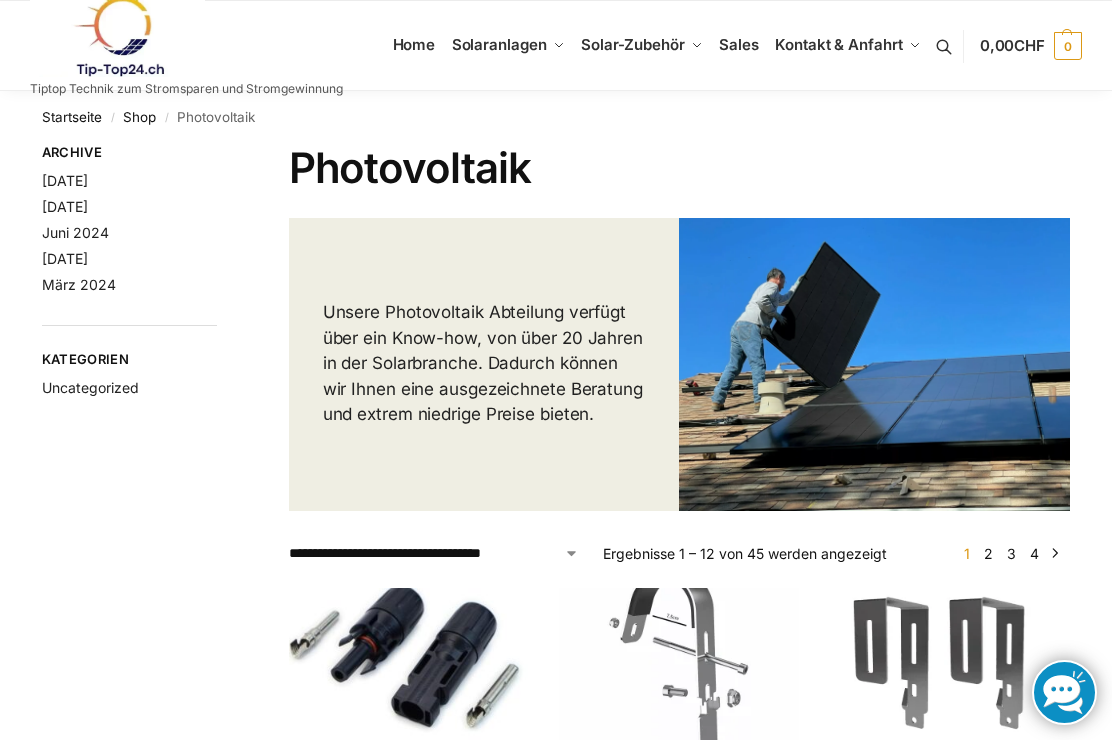 scroll, scrollTop: 0, scrollLeft: 0, axis: both 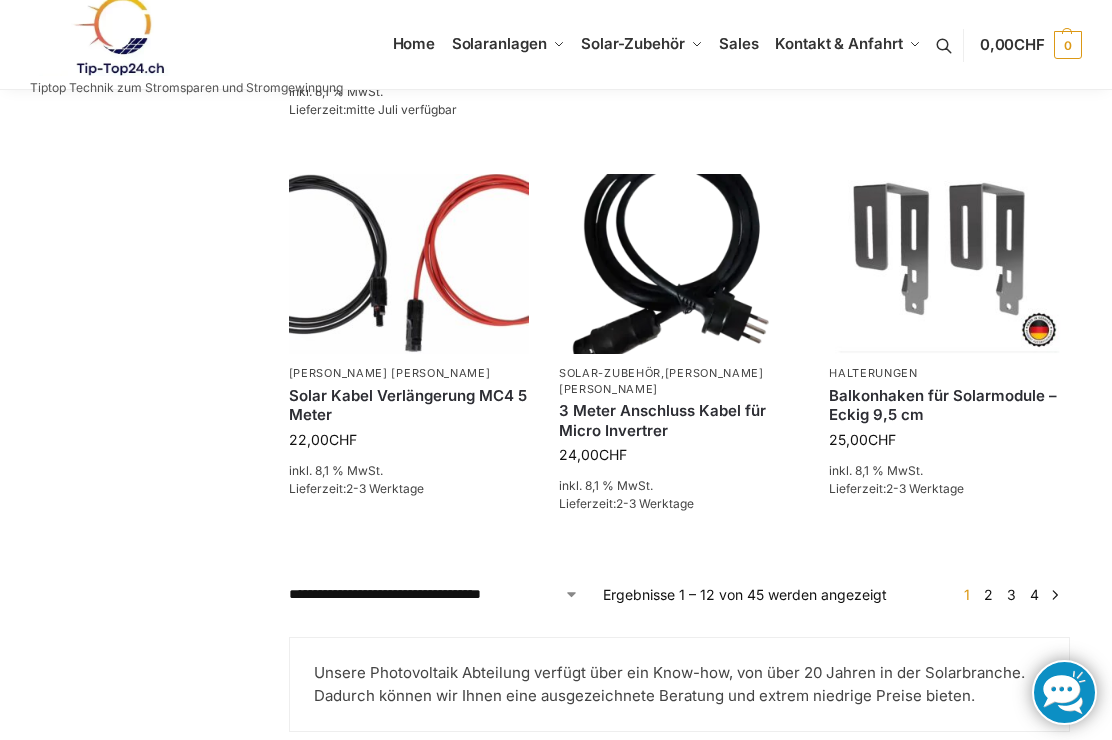 click on "2" at bounding box center [988, 594] 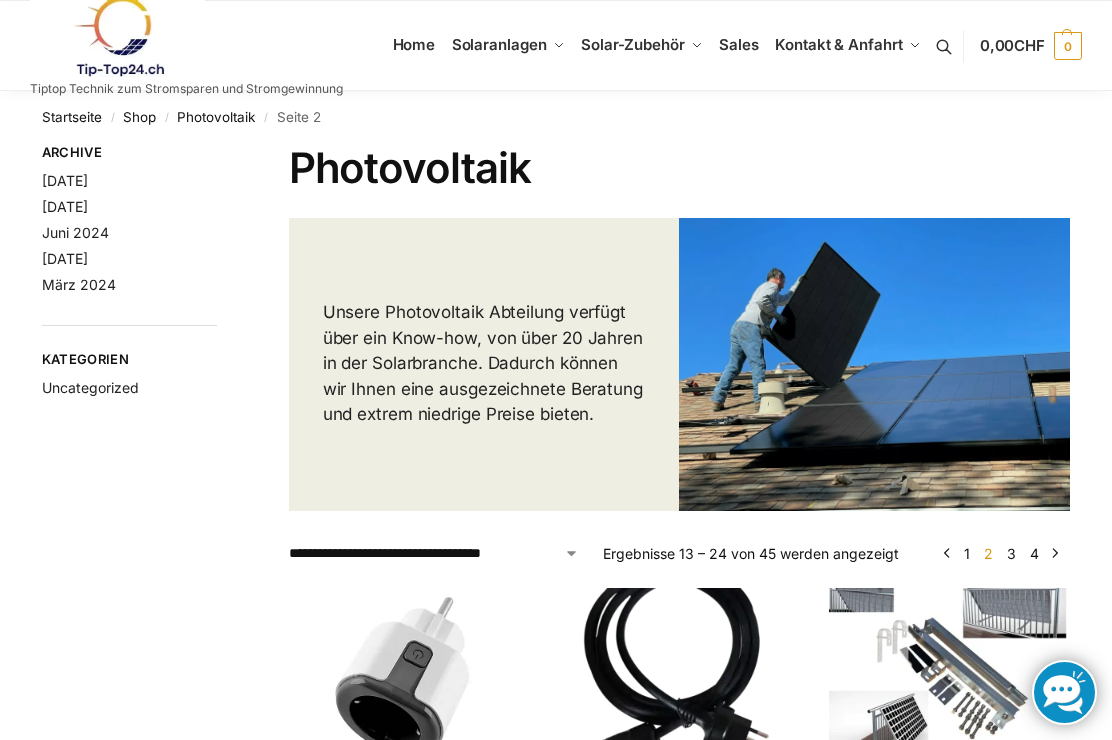 scroll, scrollTop: 0, scrollLeft: 0, axis: both 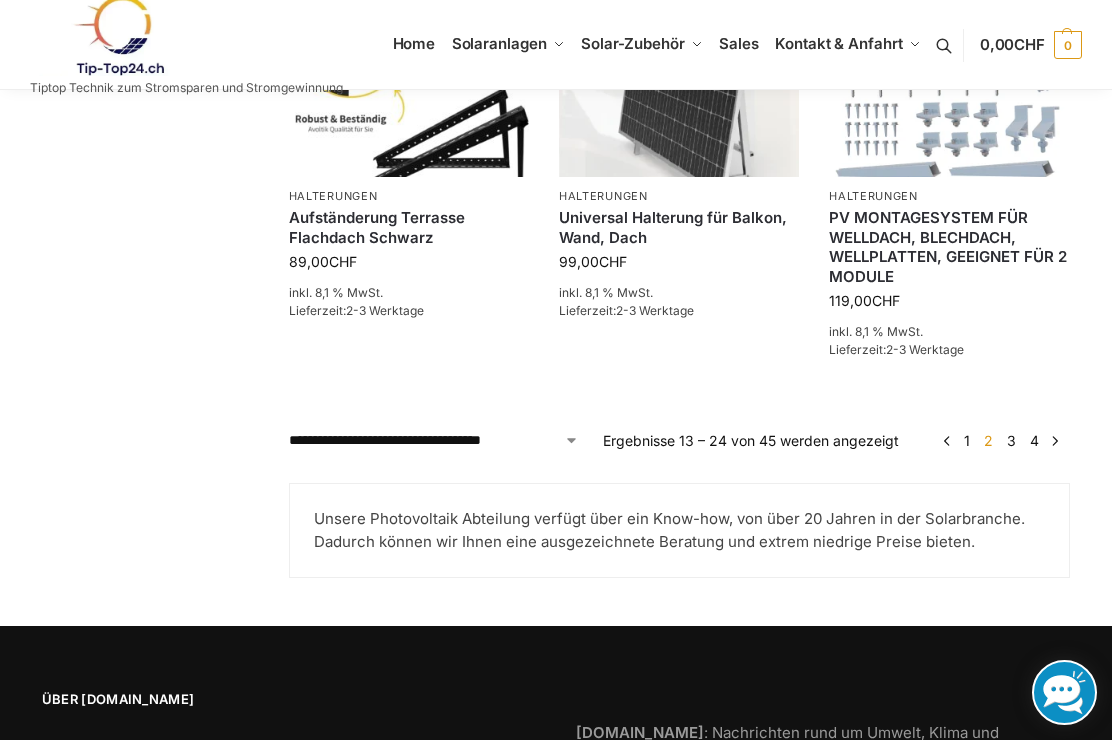 click on "4" at bounding box center [1034, 440] 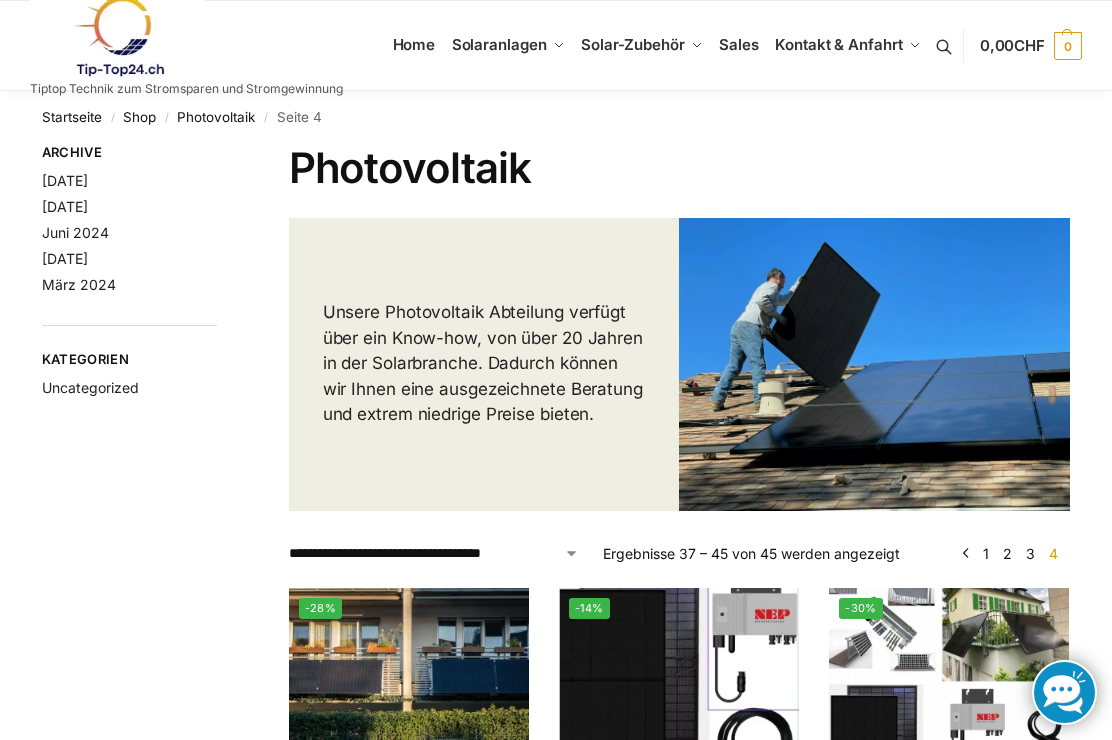 scroll, scrollTop: 0, scrollLeft: 0, axis: both 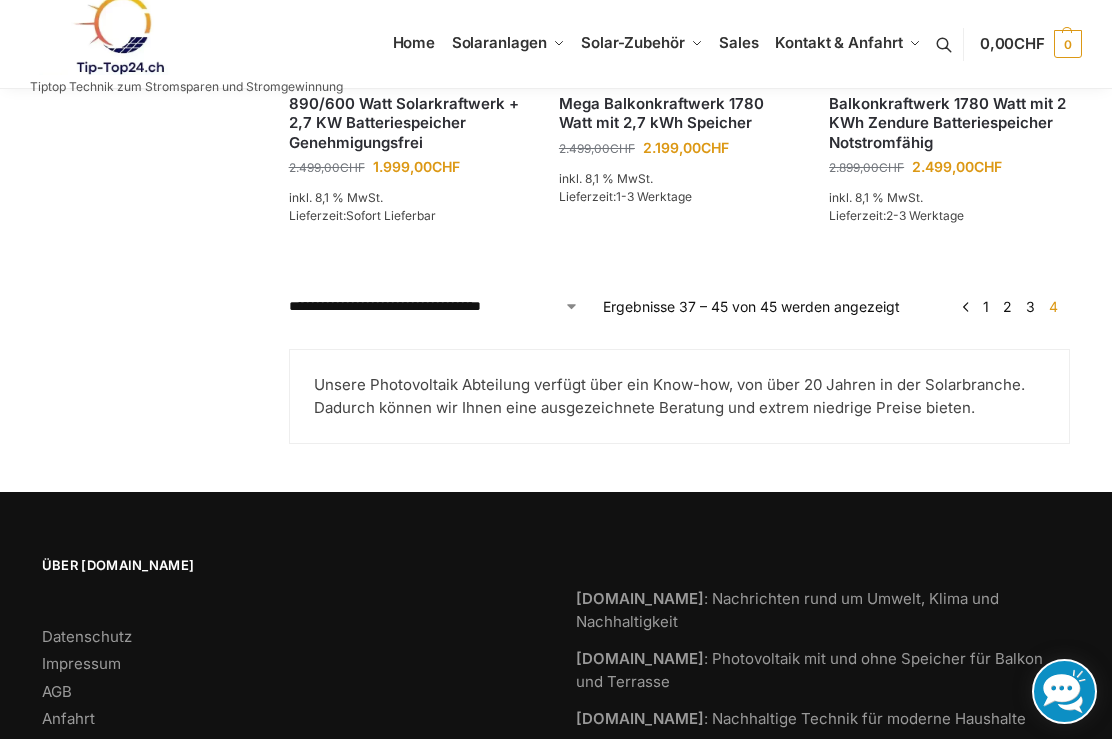click on "[DOMAIN_NAME]" at bounding box center [640, 719] 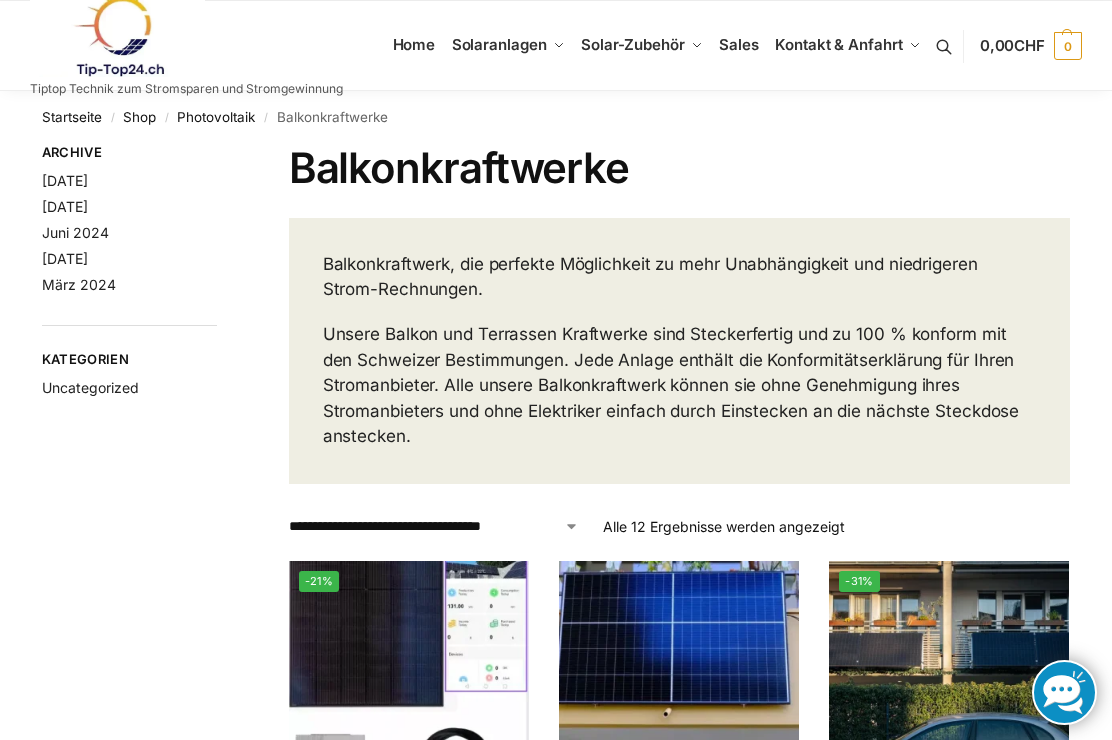 scroll, scrollTop: 0, scrollLeft: 0, axis: both 